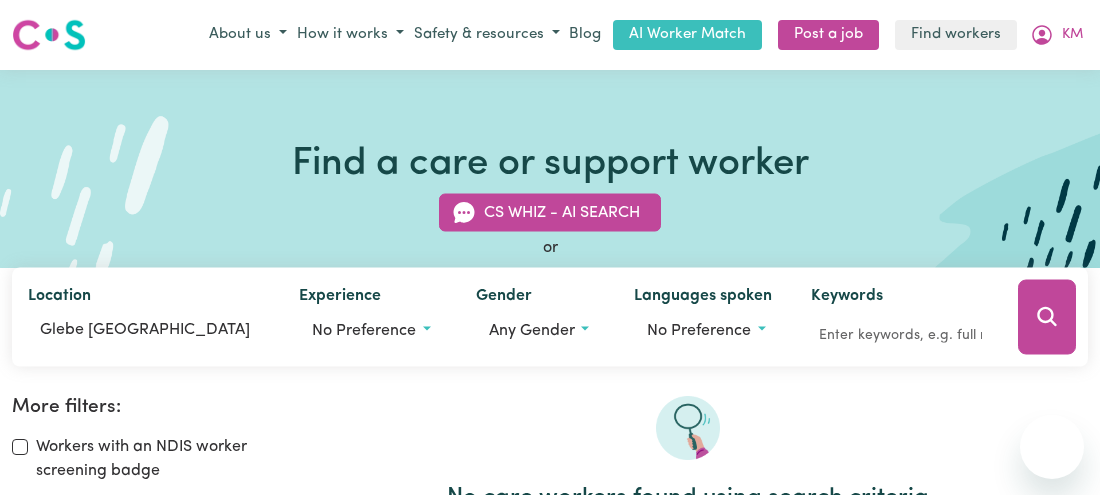 scroll, scrollTop: 0, scrollLeft: 0, axis: both 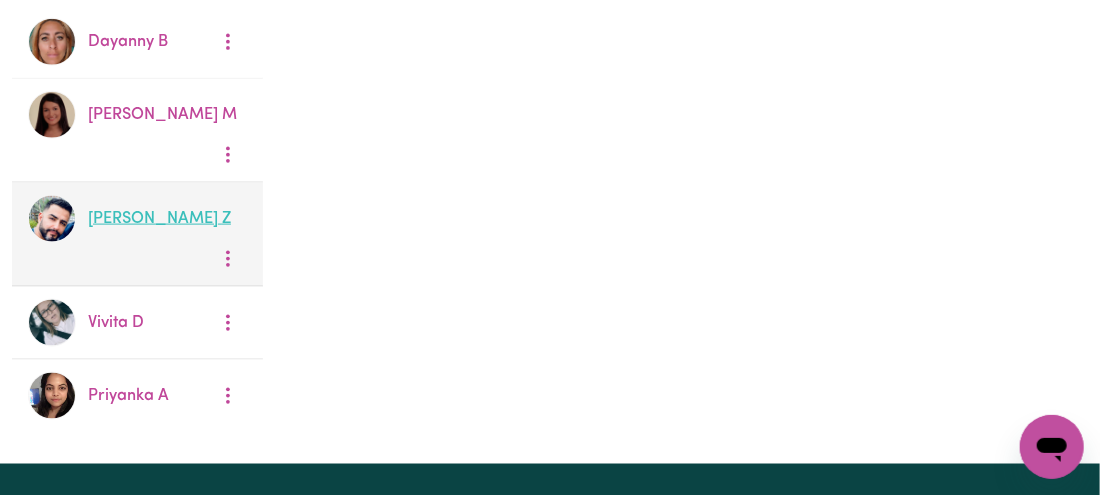 click on "[PERSON_NAME]" at bounding box center (159, 219) 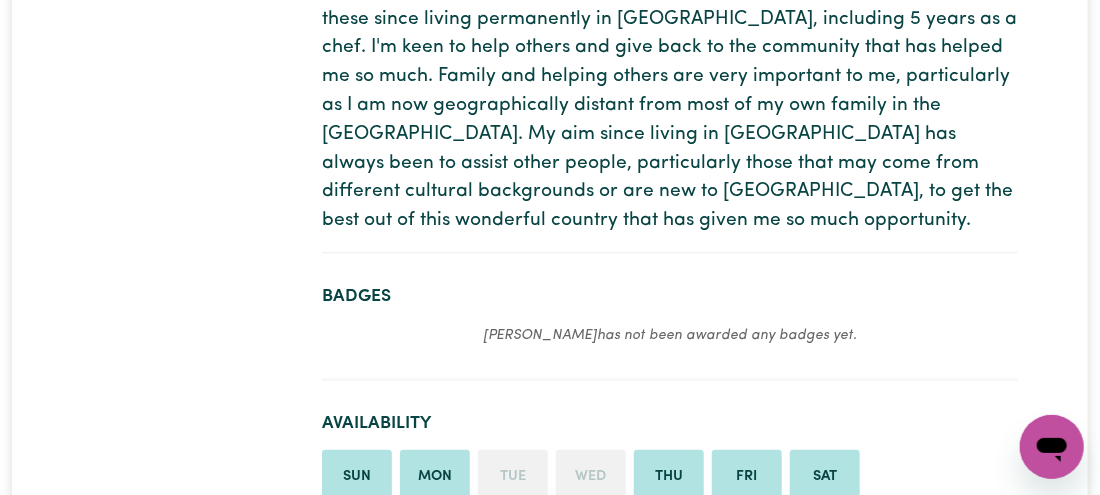 scroll, scrollTop: 0, scrollLeft: 0, axis: both 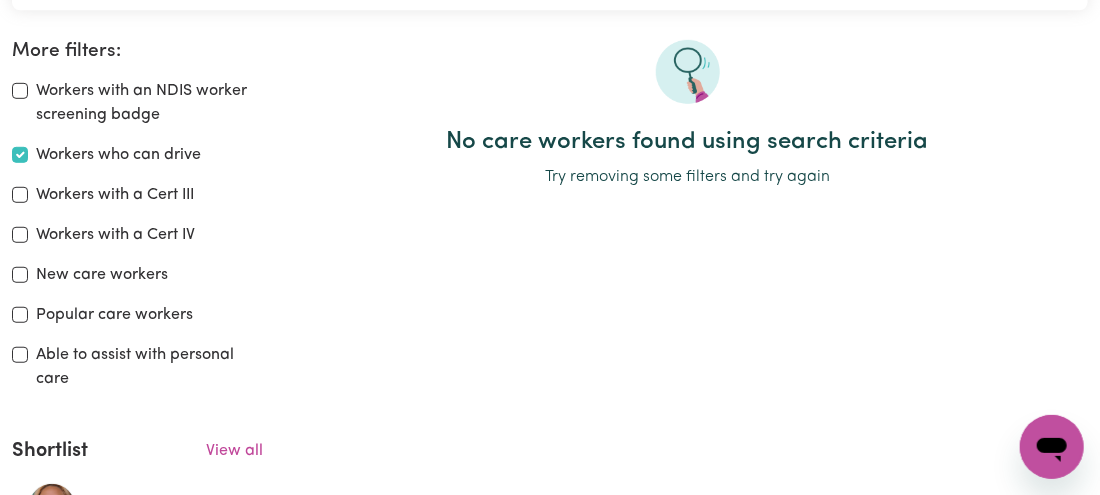 drag, startPoint x: 951, startPoint y: 184, endPoint x: 897, endPoint y: 10, distance: 182.18672 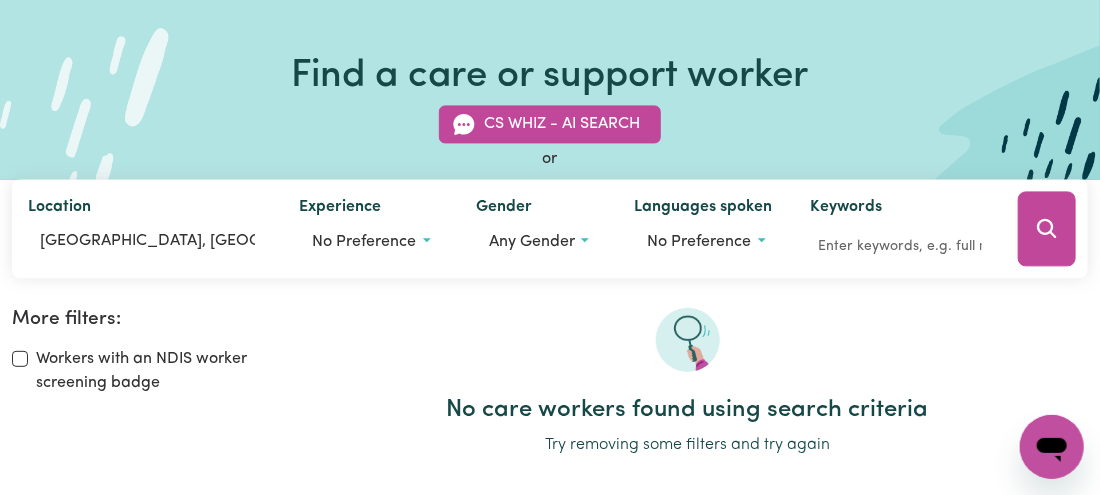 scroll, scrollTop: 0, scrollLeft: 0, axis: both 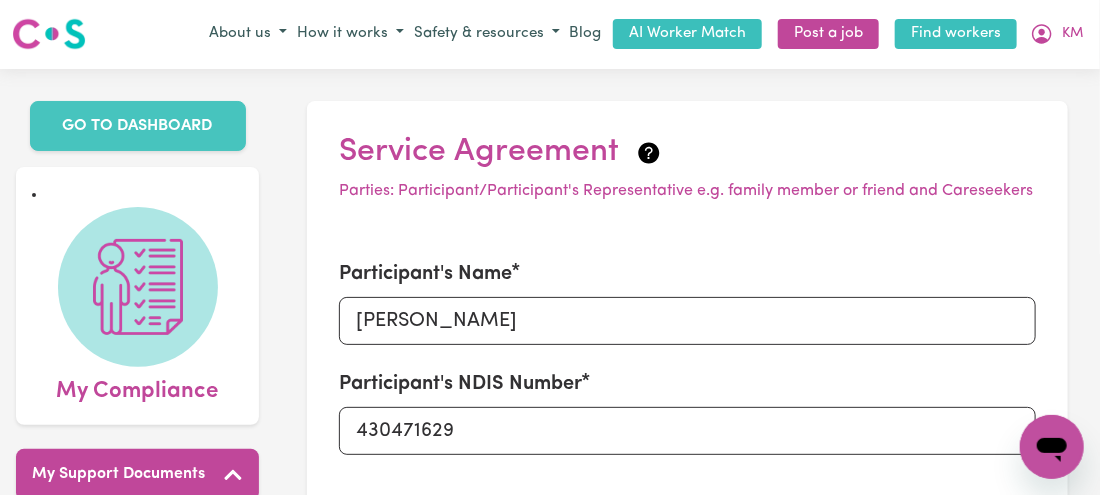 click on "Find workers" at bounding box center [956, 34] 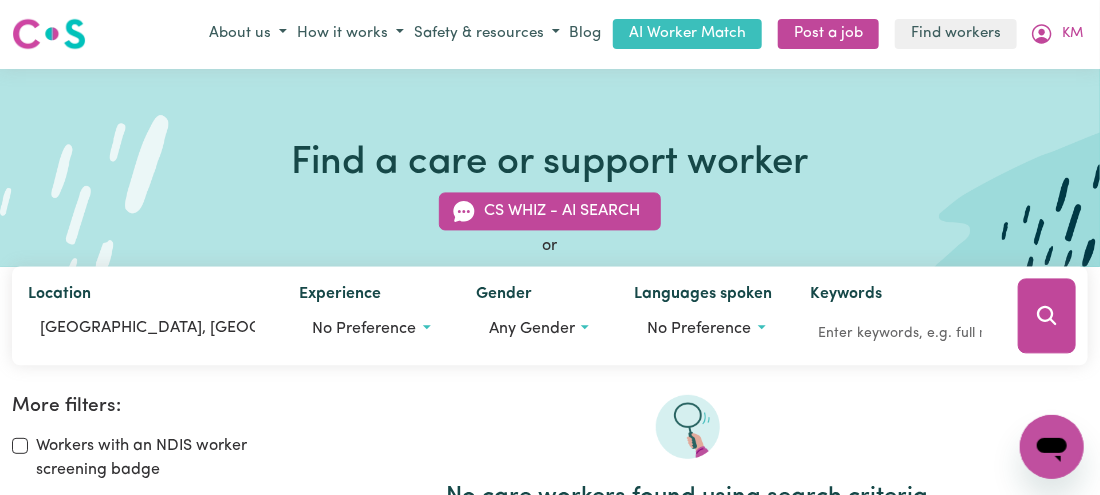 scroll, scrollTop: 0, scrollLeft: 0, axis: both 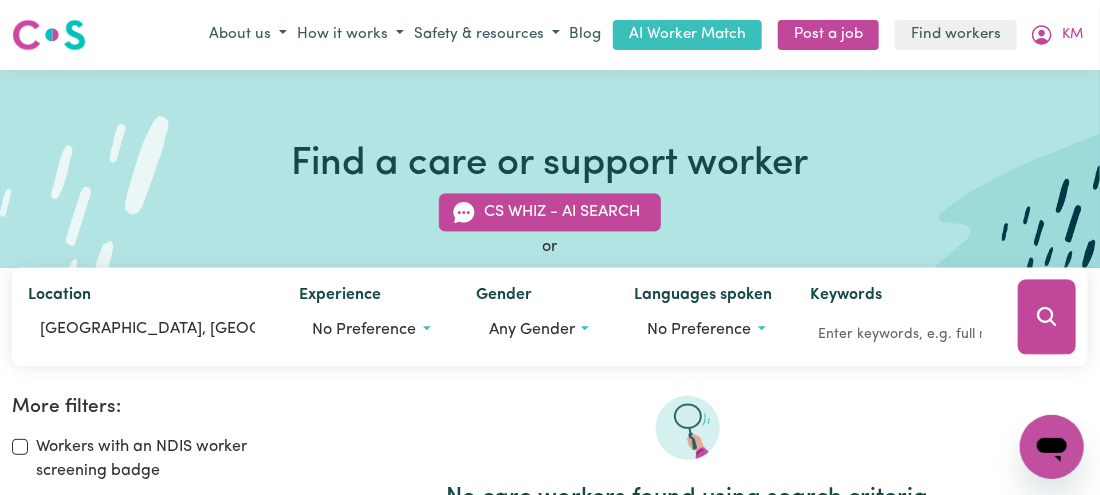 click on "Find workers" at bounding box center (956, 35) 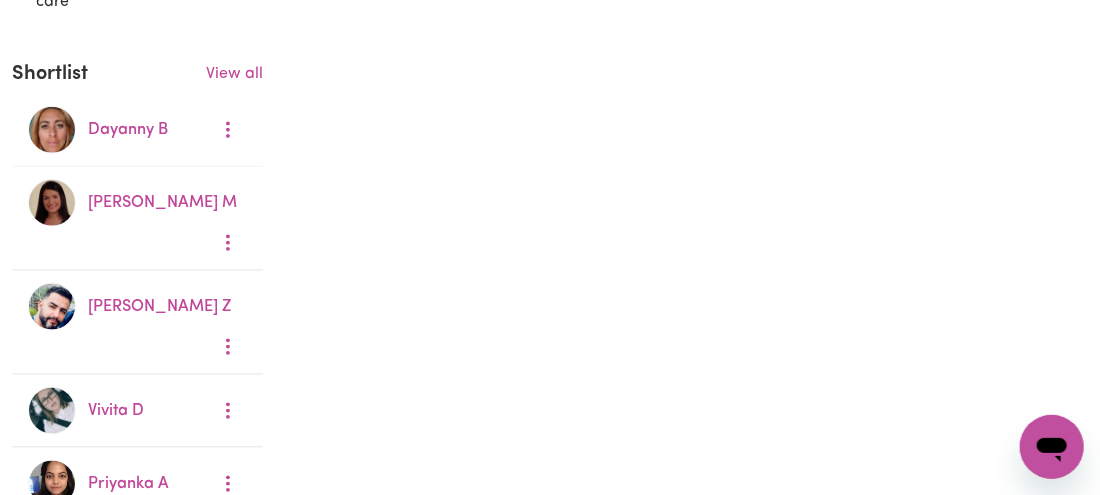 scroll, scrollTop: 736, scrollLeft: 0, axis: vertical 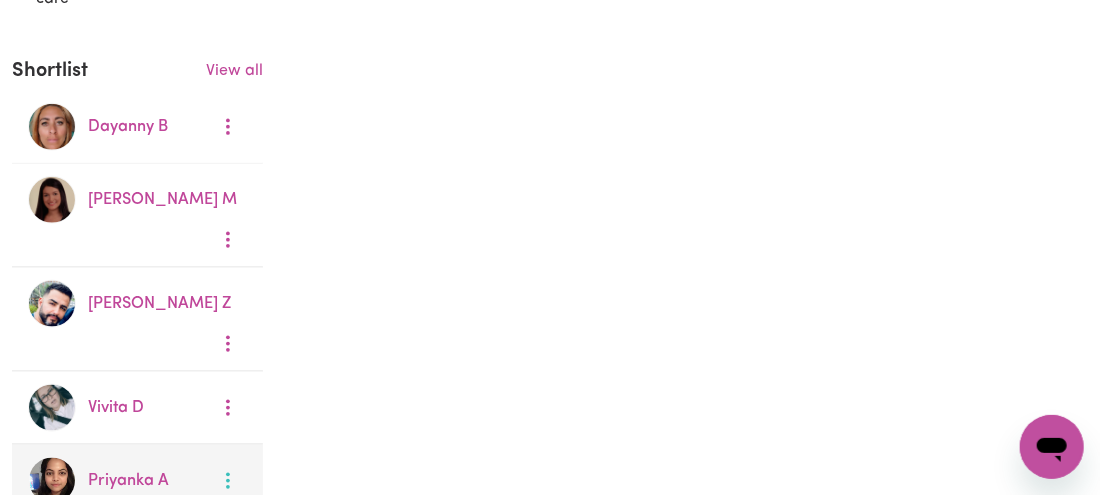 click at bounding box center (228, 481) 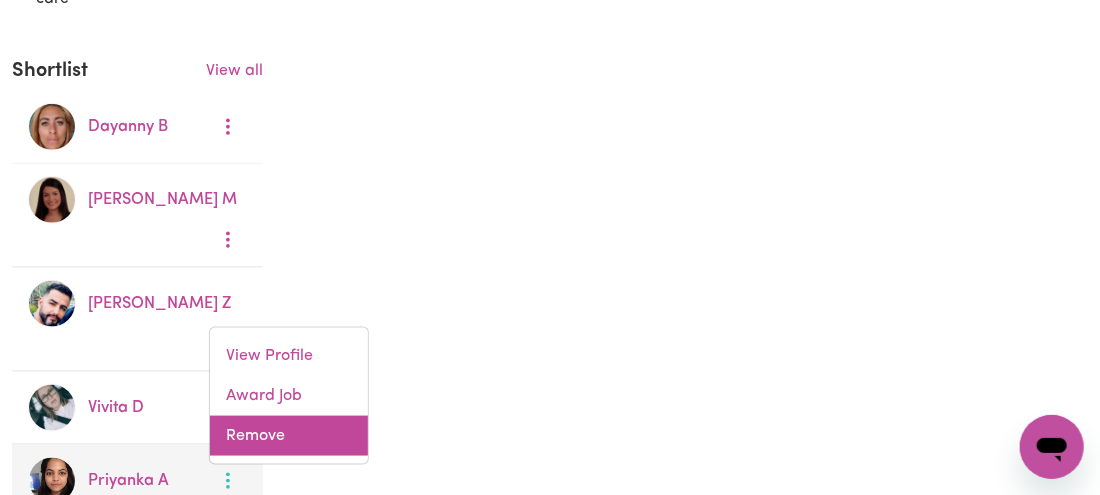 click on "Remove" at bounding box center [289, 436] 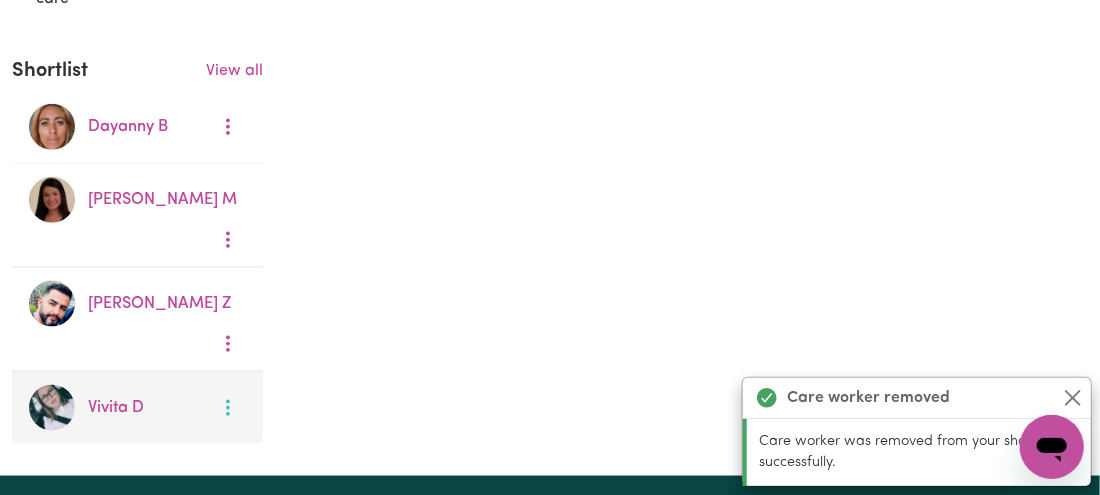 click 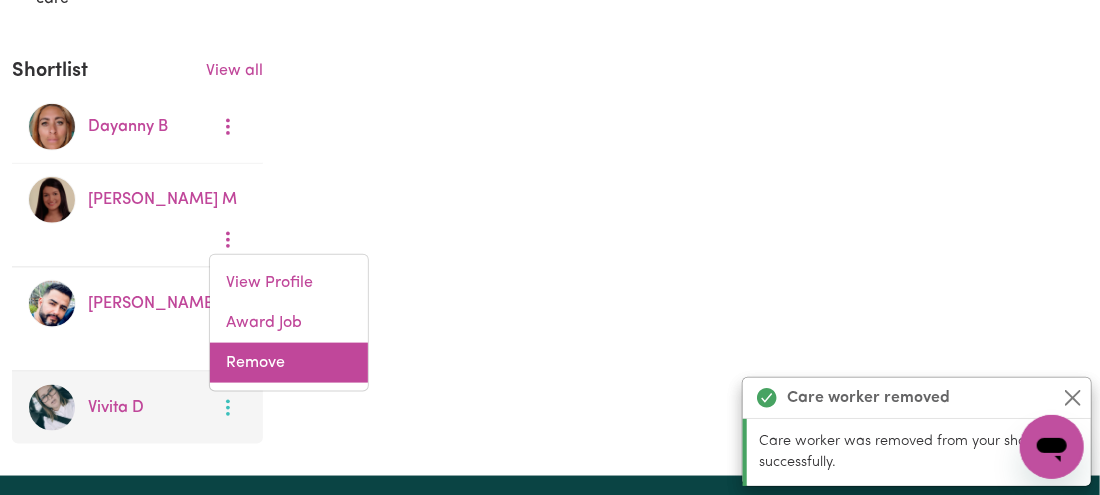 click on "Remove" at bounding box center [289, 363] 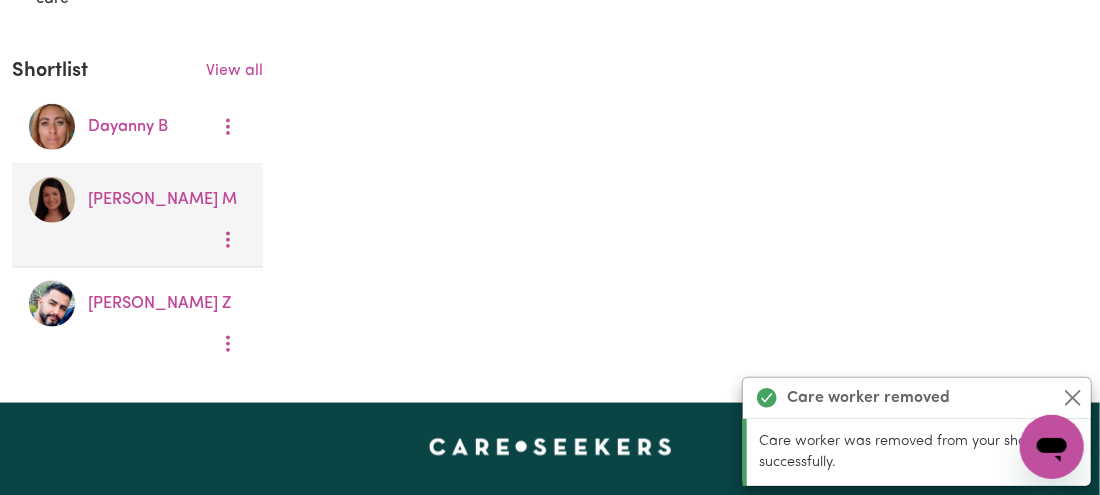 click on "[PERSON_NAME]" at bounding box center (162, 200) 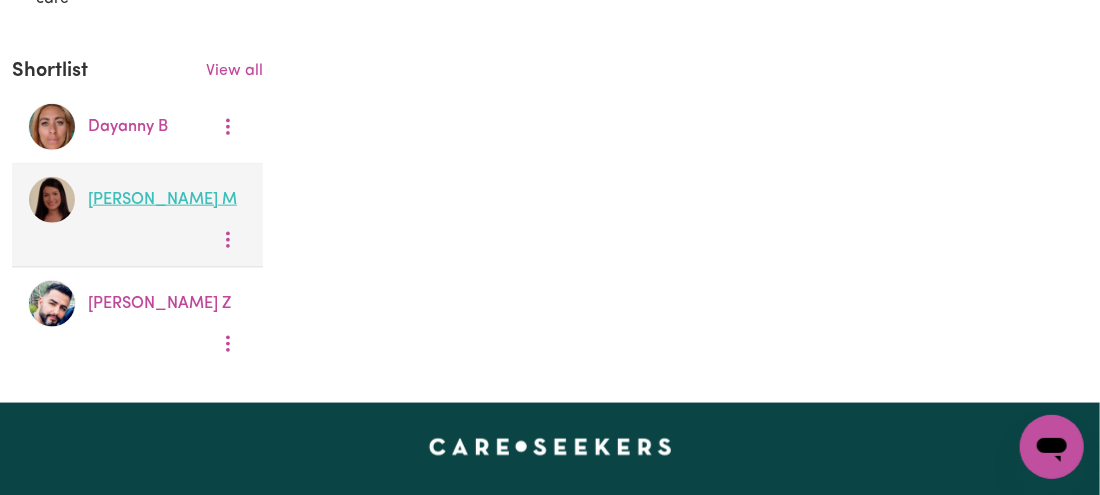 click on "[PERSON_NAME]" at bounding box center (162, 200) 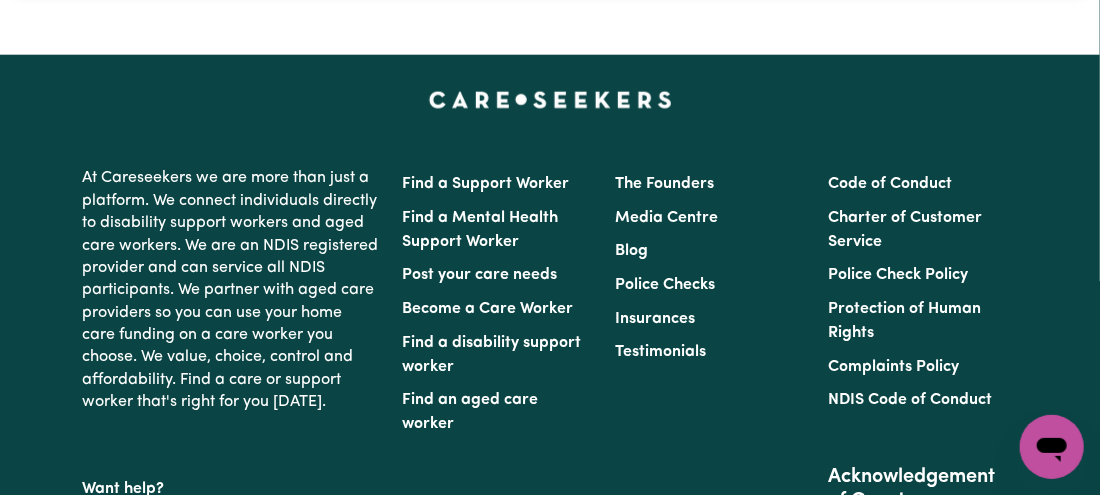 click on "At Careseekers we are more than just a platform. We connect individuals directly to disability support workers and aged care workers. We are an NDIS registered provider and can service all NDIS participants. We partner with aged care providers so you can use your home care funding on a care worker you choose. We value, choice, control and affordability. Find a care or support worker that's right for you [DATE]." at bounding box center (230, 290) 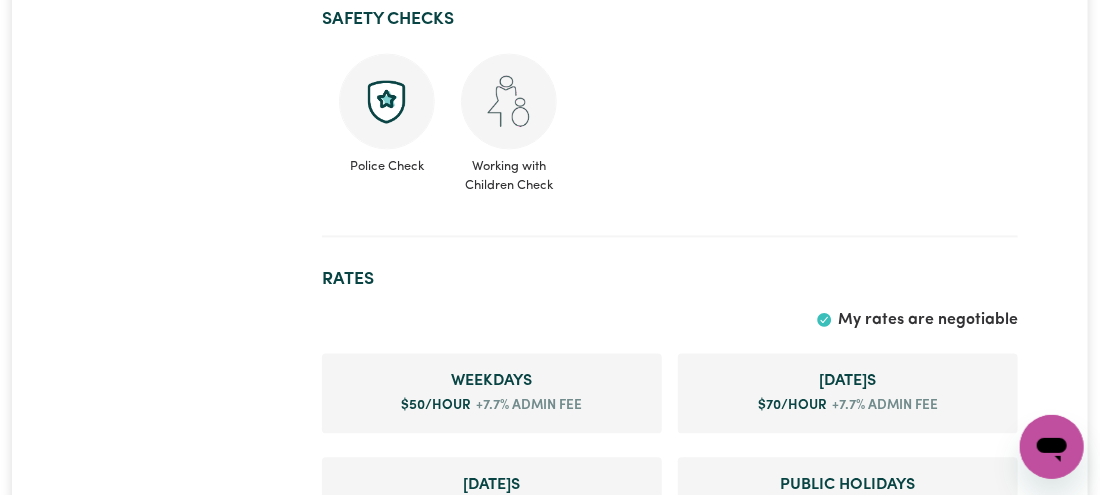 scroll, scrollTop: 1308, scrollLeft: 0, axis: vertical 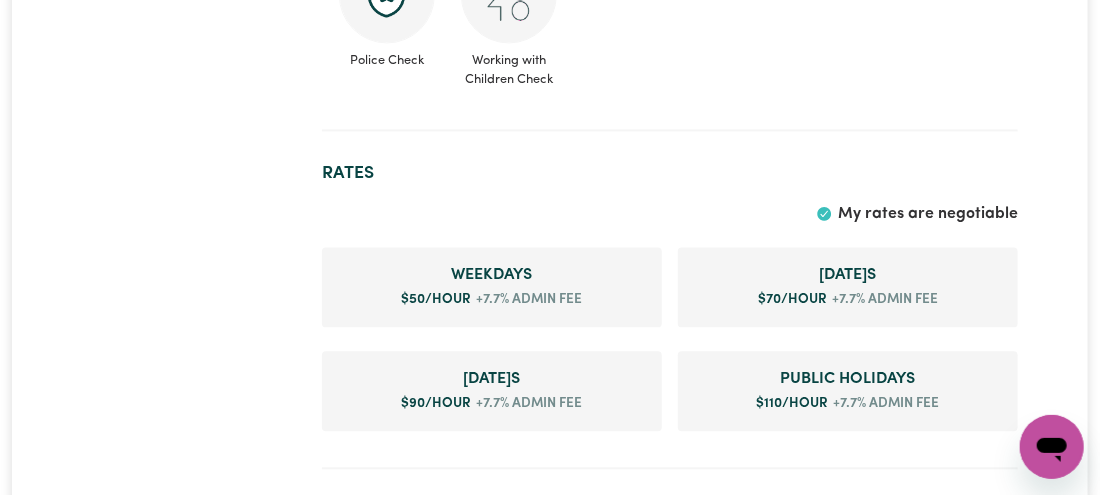 click 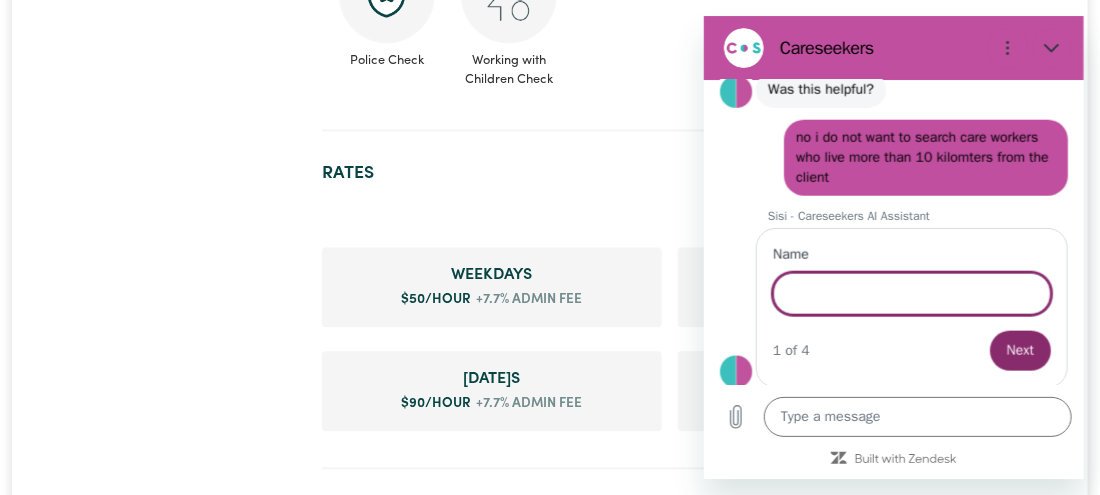 click on "Name" at bounding box center [911, 294] 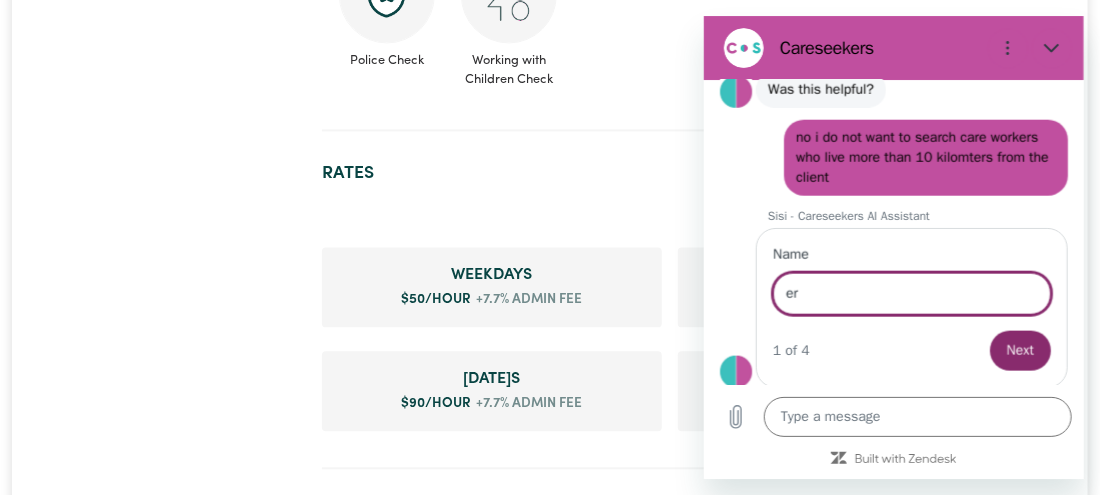 type on "e" 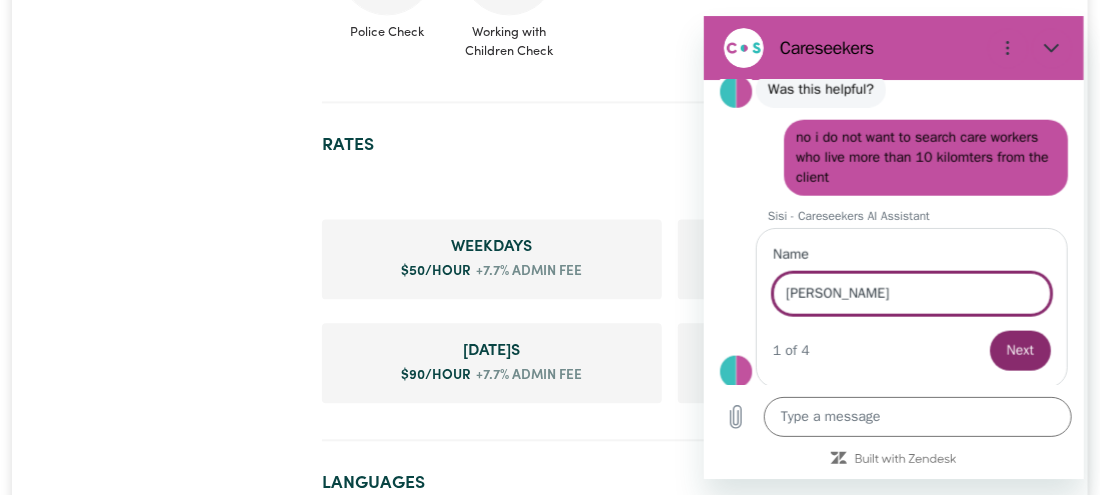 scroll, scrollTop: 1339, scrollLeft: 0, axis: vertical 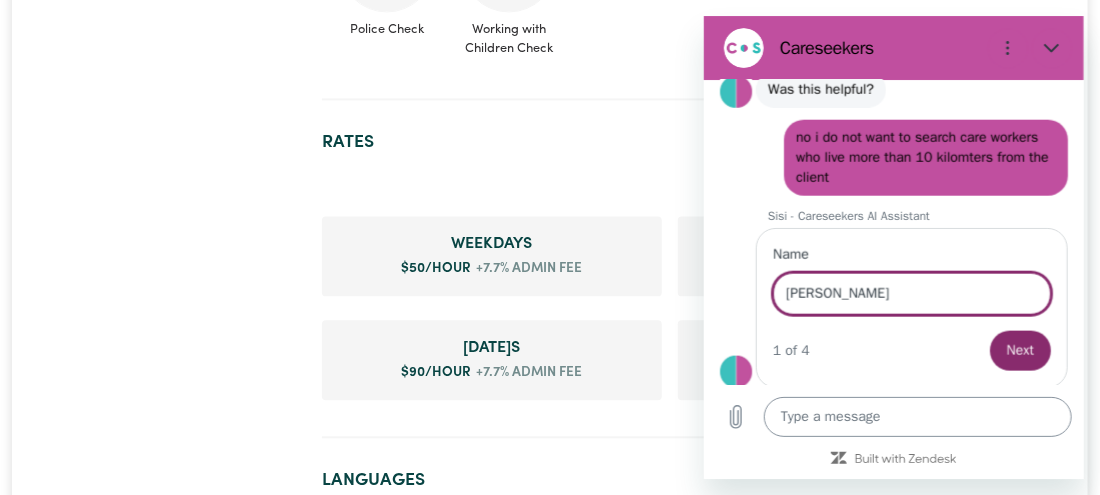 type on "[PERSON_NAME]" 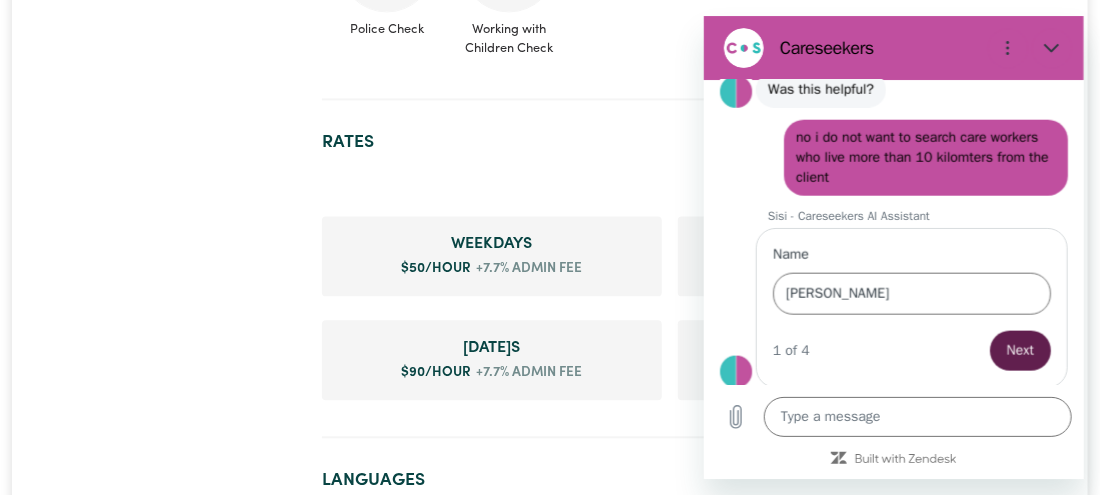 click on "Next" at bounding box center [1019, 351] 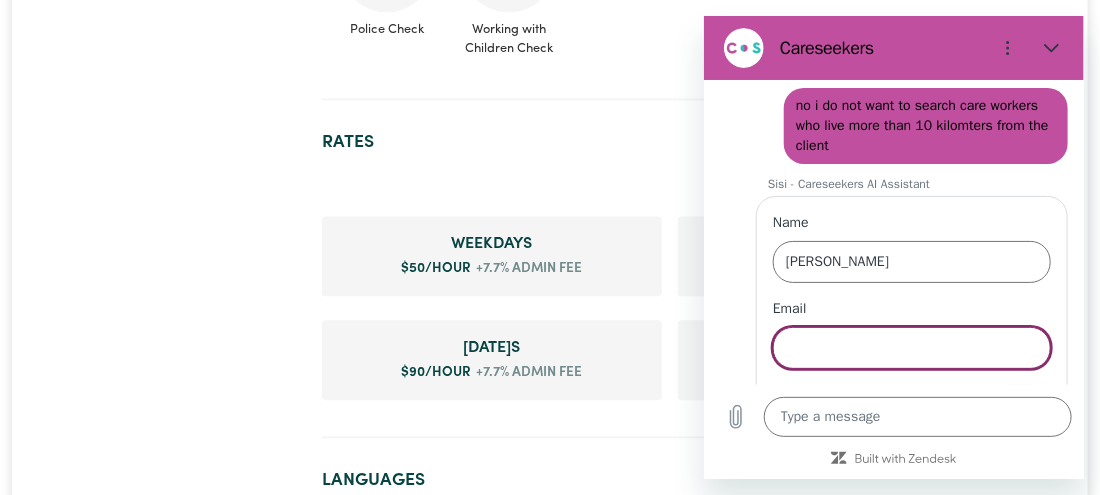 scroll, scrollTop: 832, scrollLeft: 0, axis: vertical 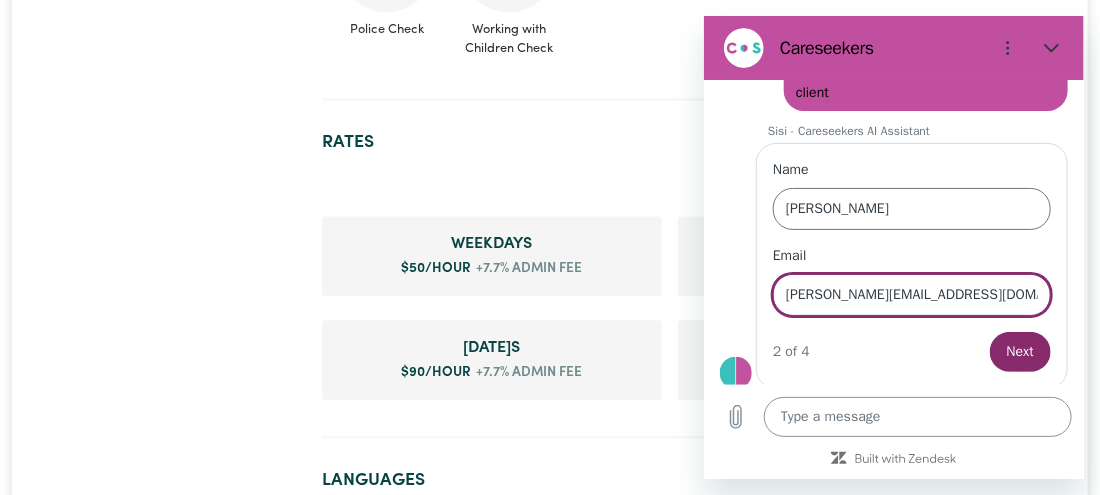 type on "[PERSON_NAME][EMAIL_ADDRESS][DOMAIN_NAME]" 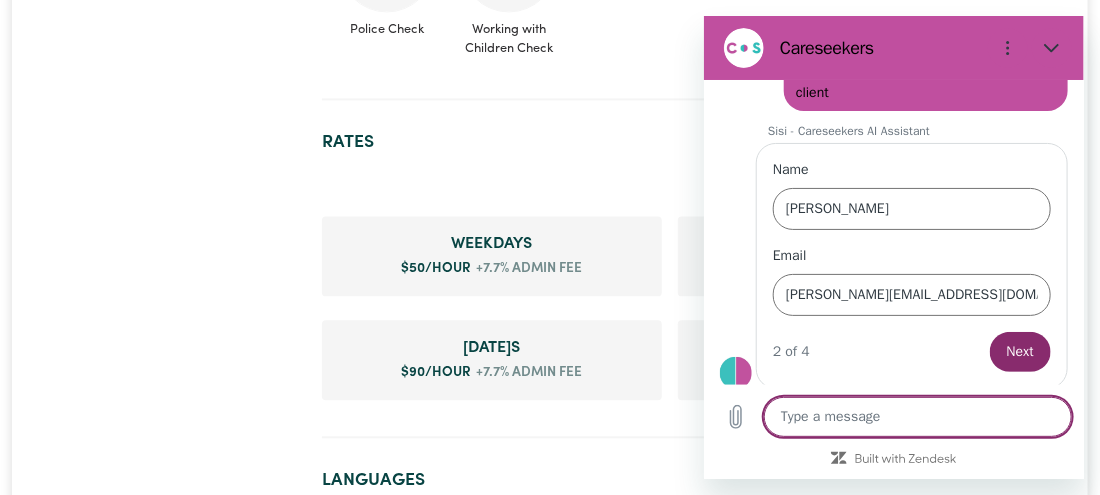 click at bounding box center [917, 417] 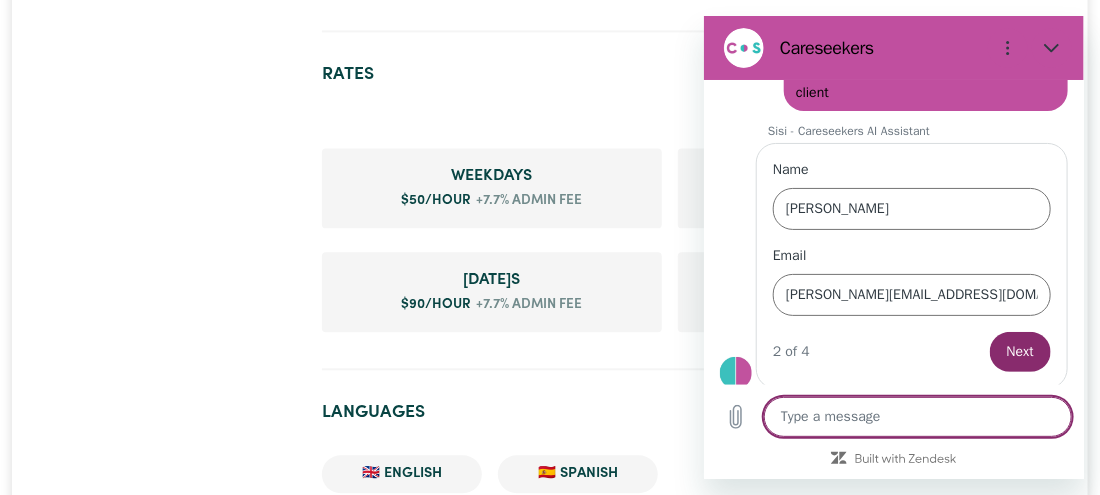 scroll, scrollTop: 1457, scrollLeft: 0, axis: vertical 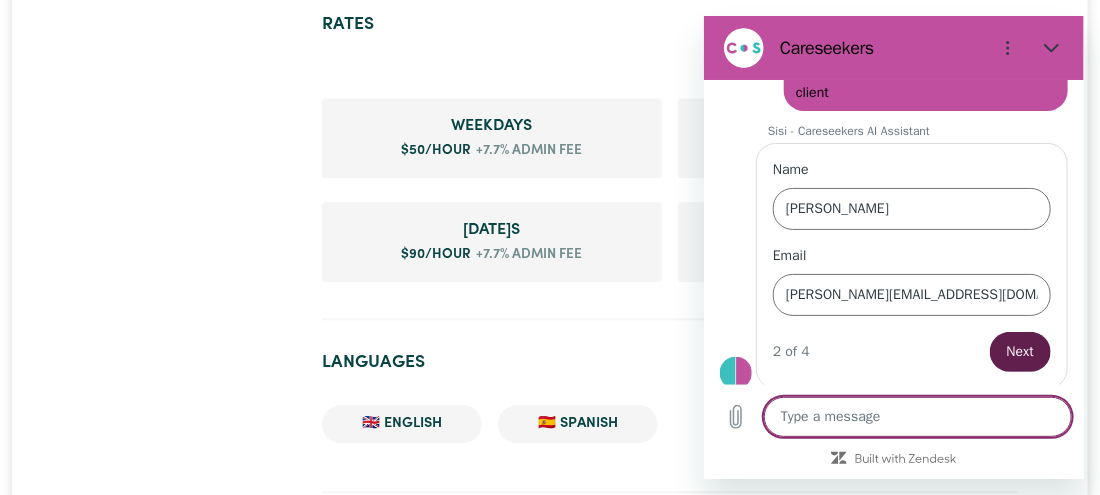 click on "Next" at bounding box center [1019, 352] 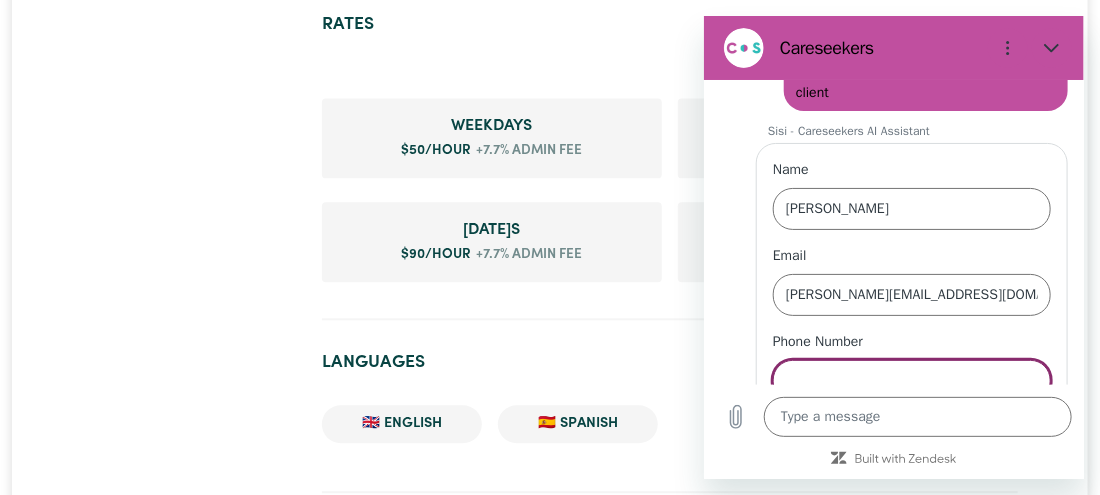 scroll, scrollTop: 918, scrollLeft: 0, axis: vertical 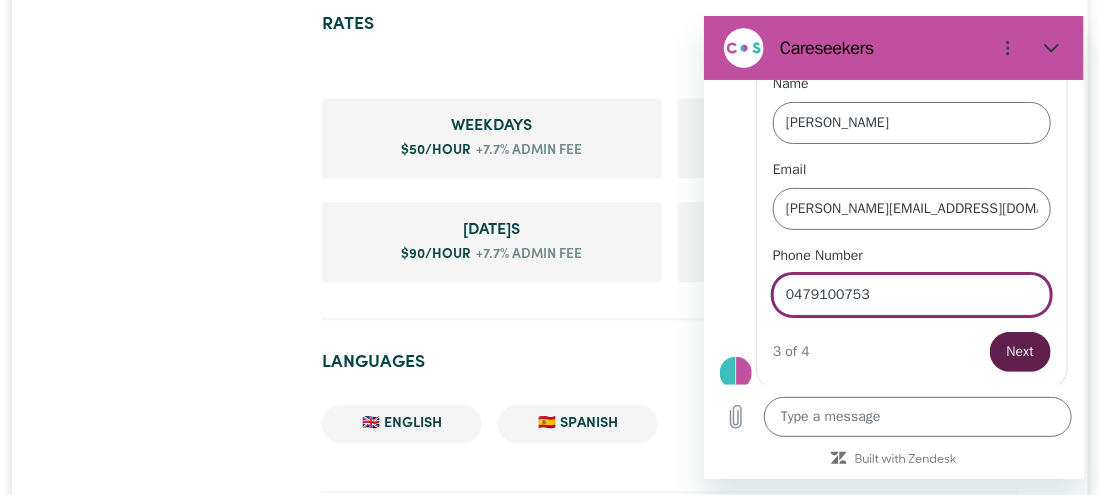 type on "0479100753" 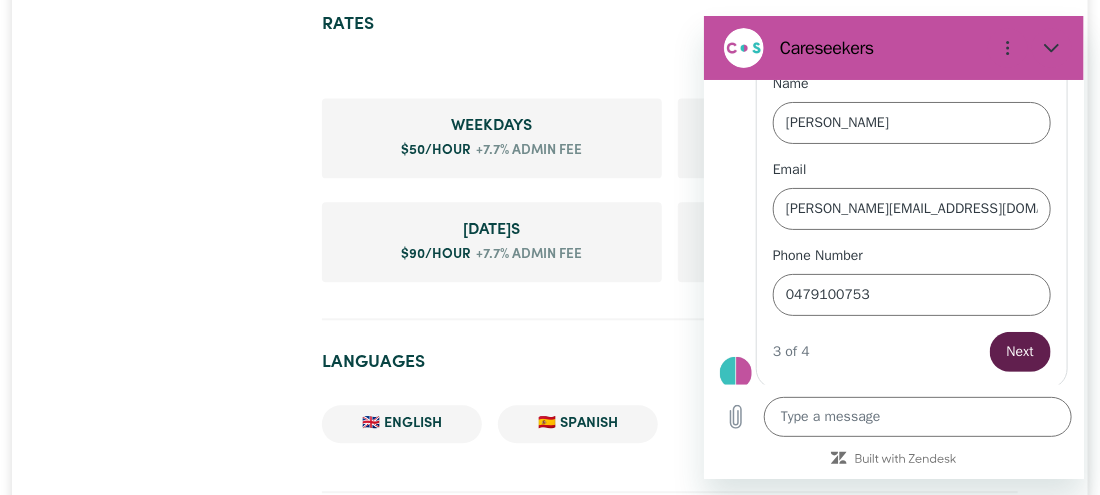 click on "Next" at bounding box center (1019, 352) 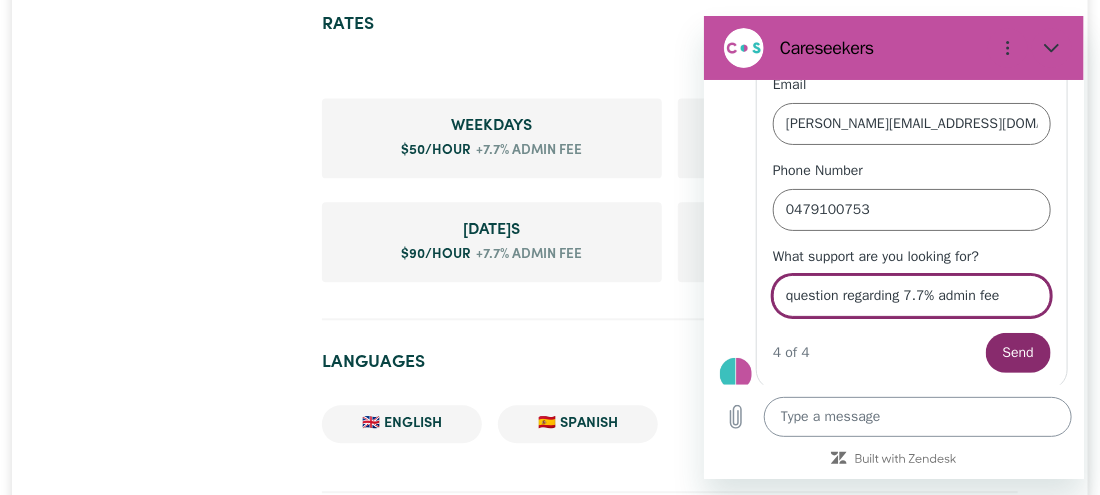 type on "question regarding 7.7% admin fee" 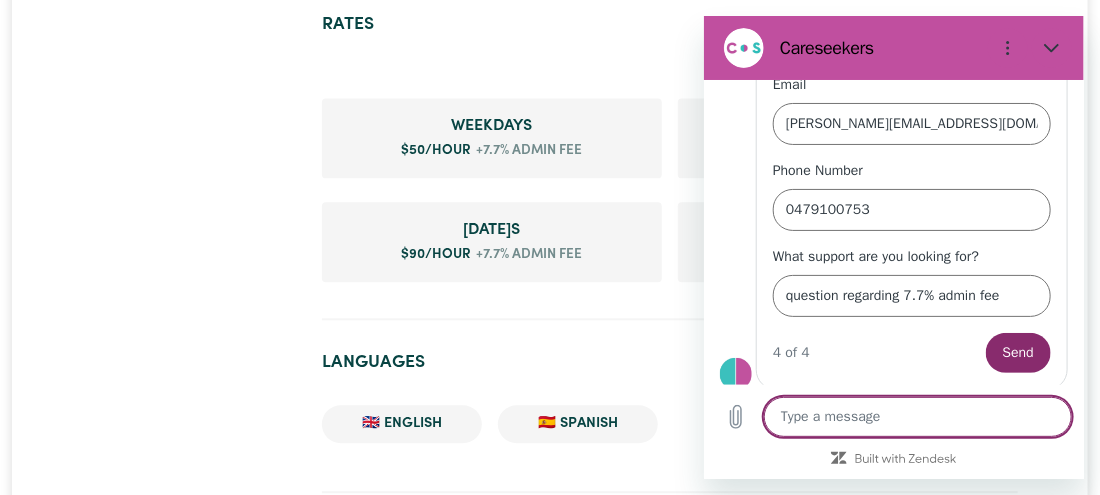 click at bounding box center (917, 417) 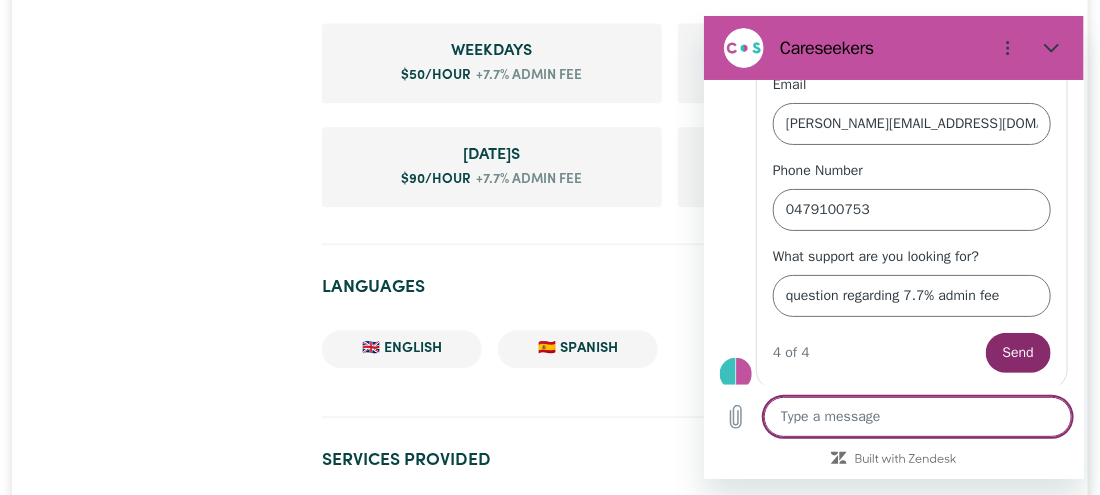 scroll, scrollTop: 1545, scrollLeft: 0, axis: vertical 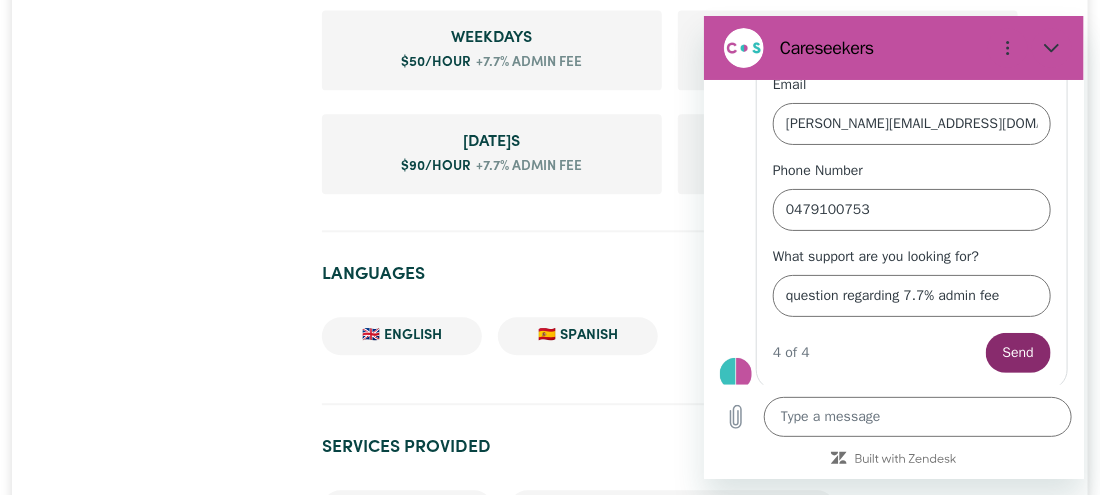 click on "Type a message x" at bounding box center [893, 417] 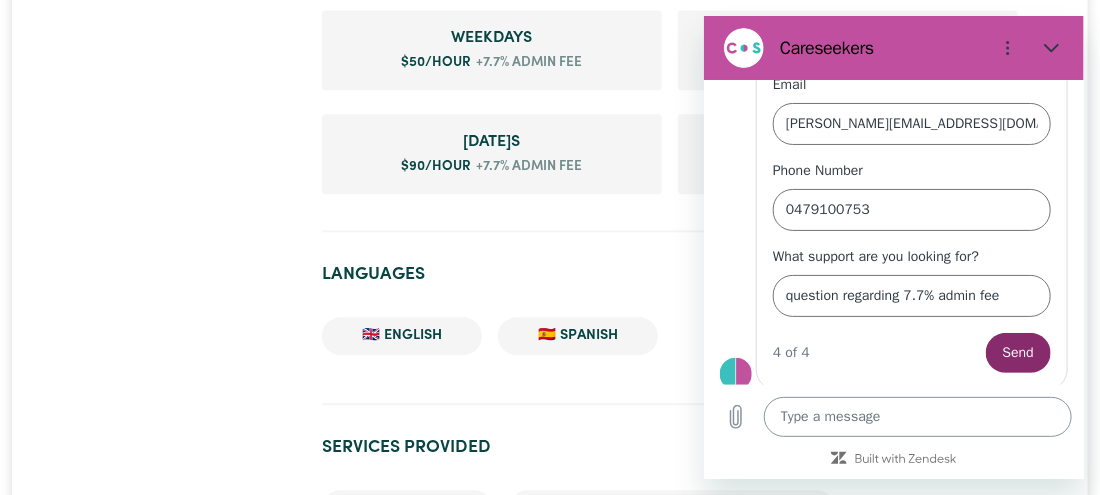 click at bounding box center (917, 417) 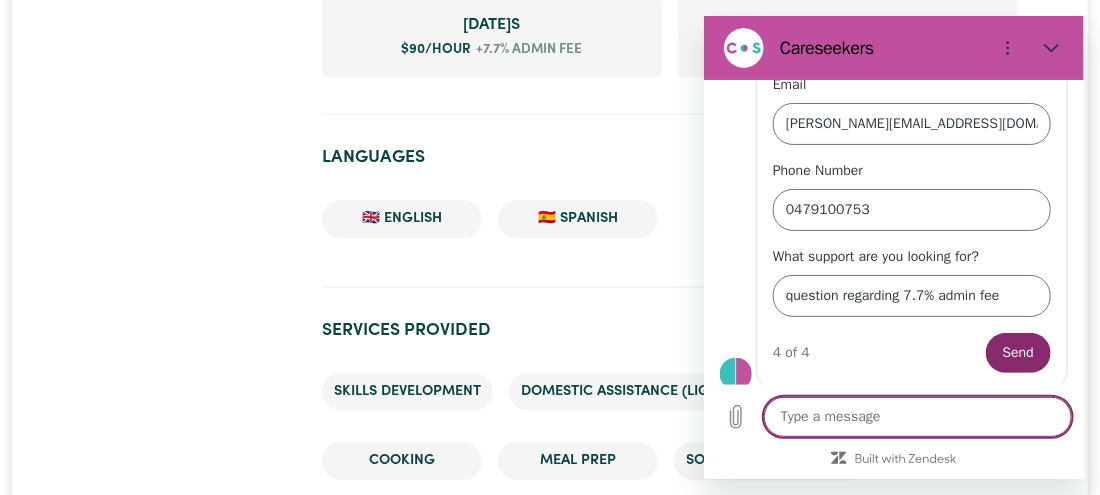 scroll, scrollTop: 1663, scrollLeft: 0, axis: vertical 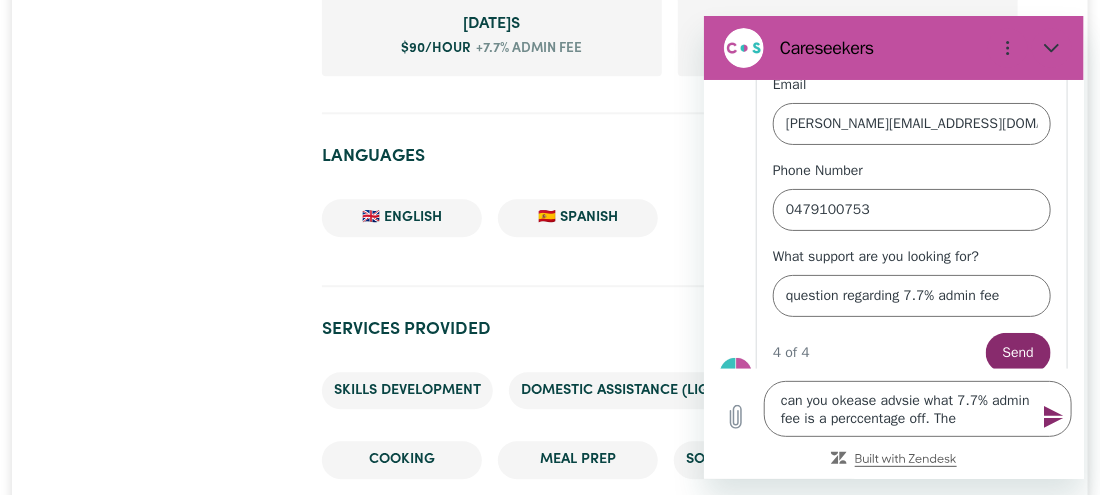 click 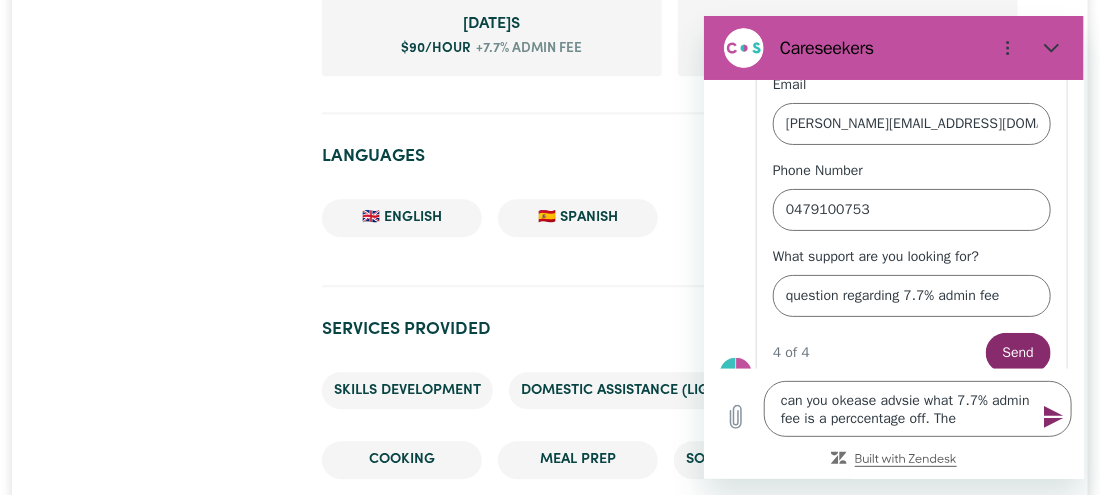scroll, scrollTop: 1019, scrollLeft: 0, axis: vertical 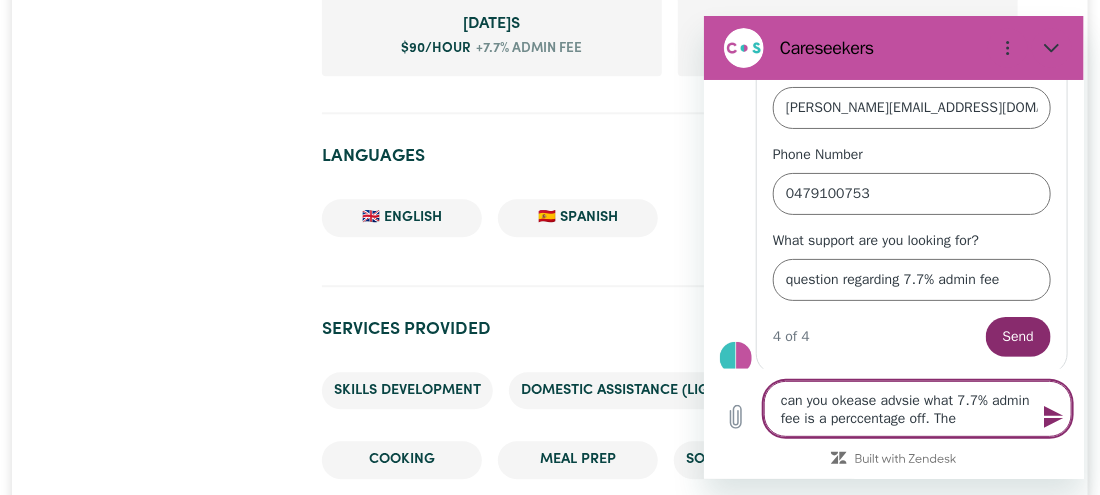 drag, startPoint x: 902, startPoint y: 402, endPoint x: 940, endPoint y: 390, distance: 39.849716 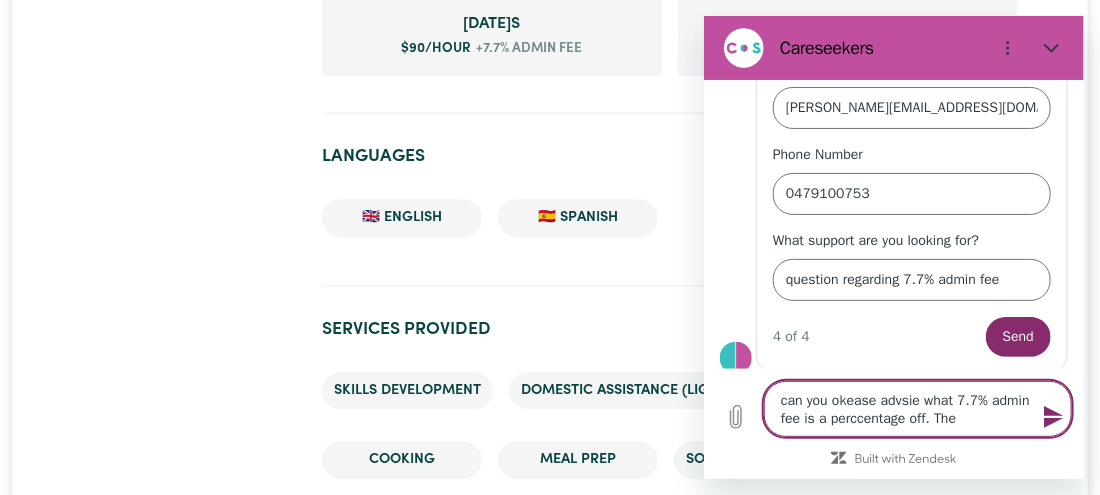 click on "can you okease advsie what 7.7% admin fee is a perccentage off. The" at bounding box center (917, 409) 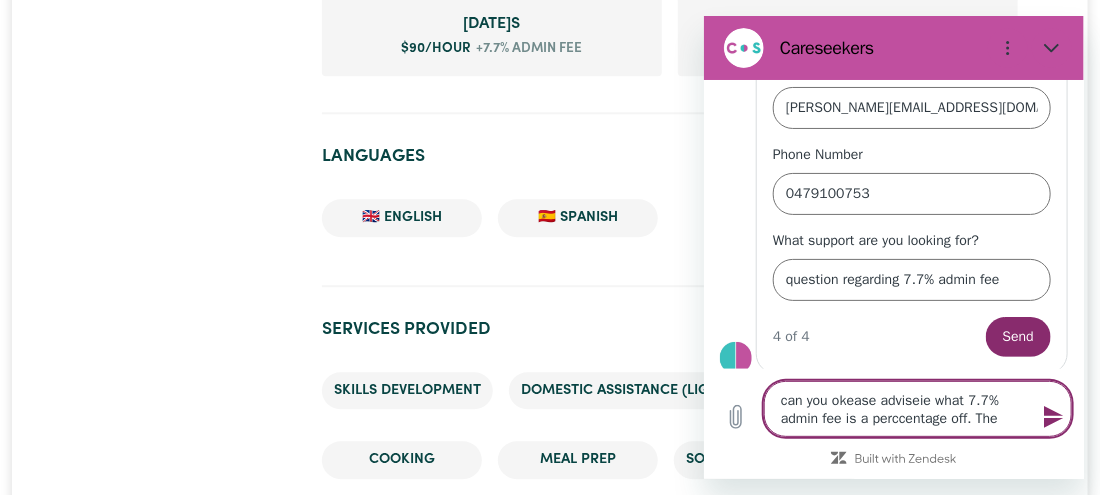 drag, startPoint x: 934, startPoint y: 397, endPoint x: 917, endPoint y: 372, distance: 30.232433 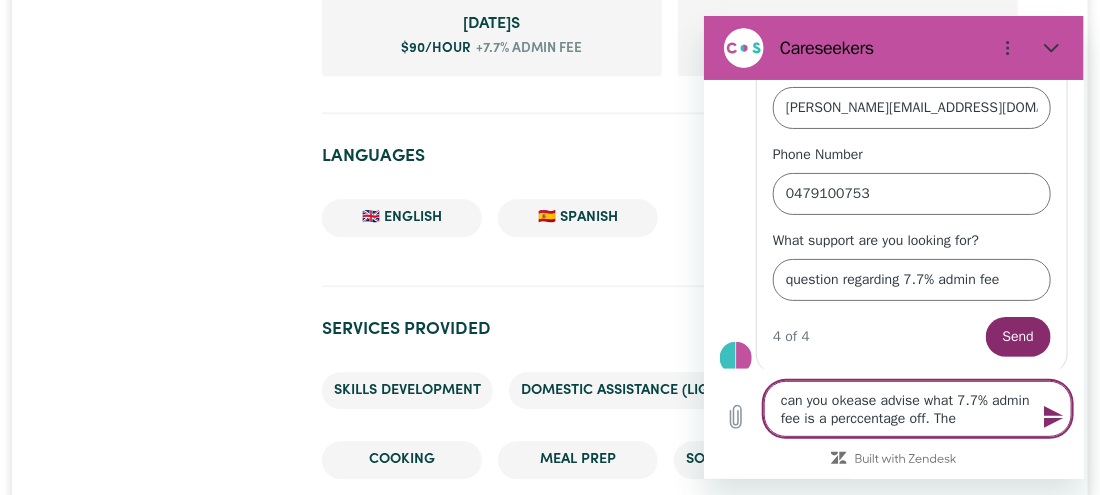 click on "can you okease advise what 7.7% admin fee is a perccentage off. The" at bounding box center (917, 409) 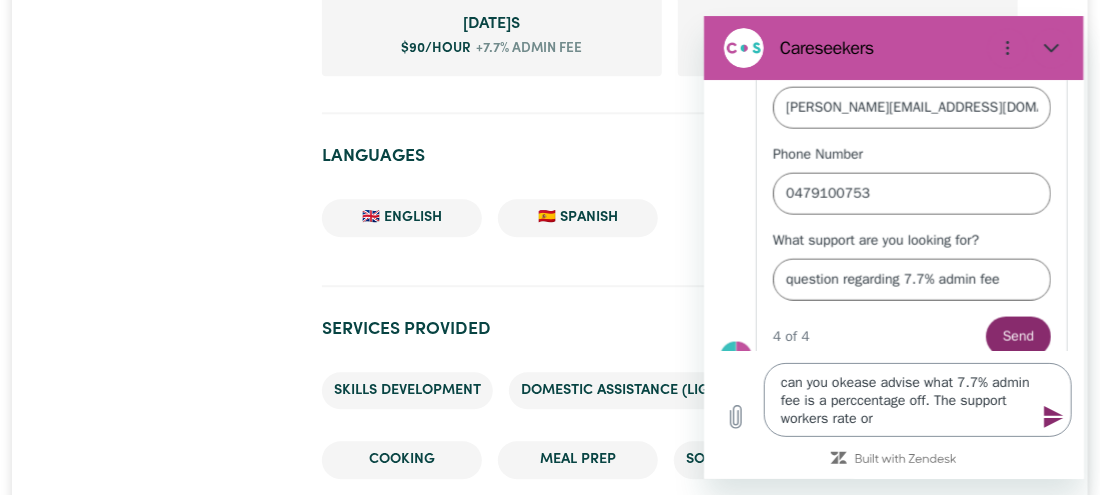 click on "can you okease advise what 7.7% admin fee is a perccentage off. The support workers rate or" at bounding box center [917, 400] 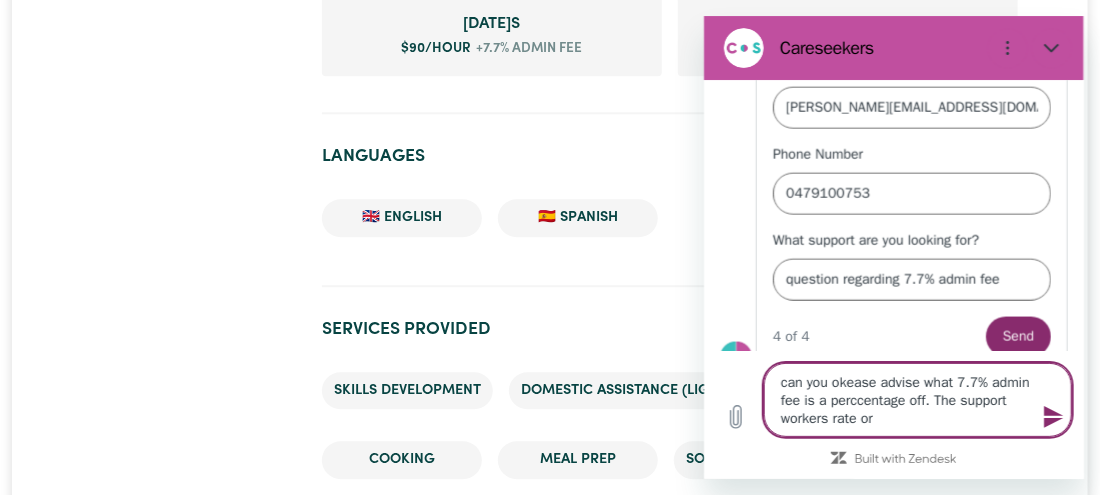 click on "can you okease advise what 7.7% admin fee is a perccentage off. The support workers rate or" at bounding box center (917, 400) 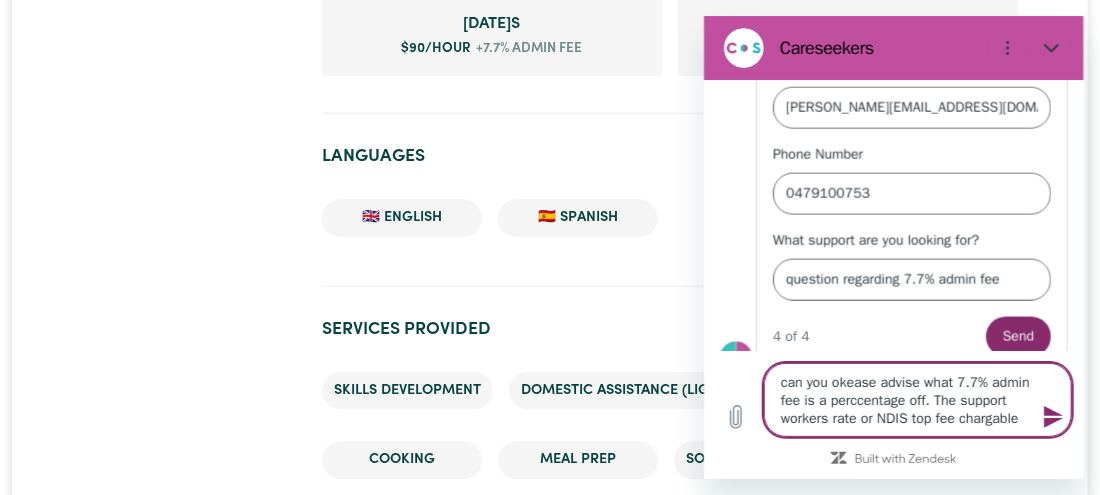 type on "can you okease advise what 7.7% admin fee is a perccentage off. The support workers rate or NDIS top fee chargable" 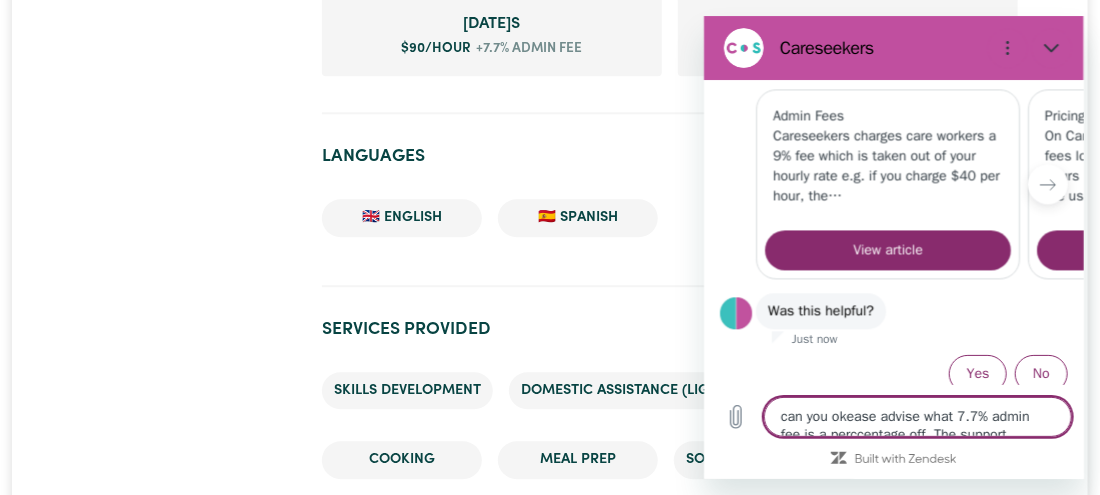 scroll, scrollTop: 1523, scrollLeft: 0, axis: vertical 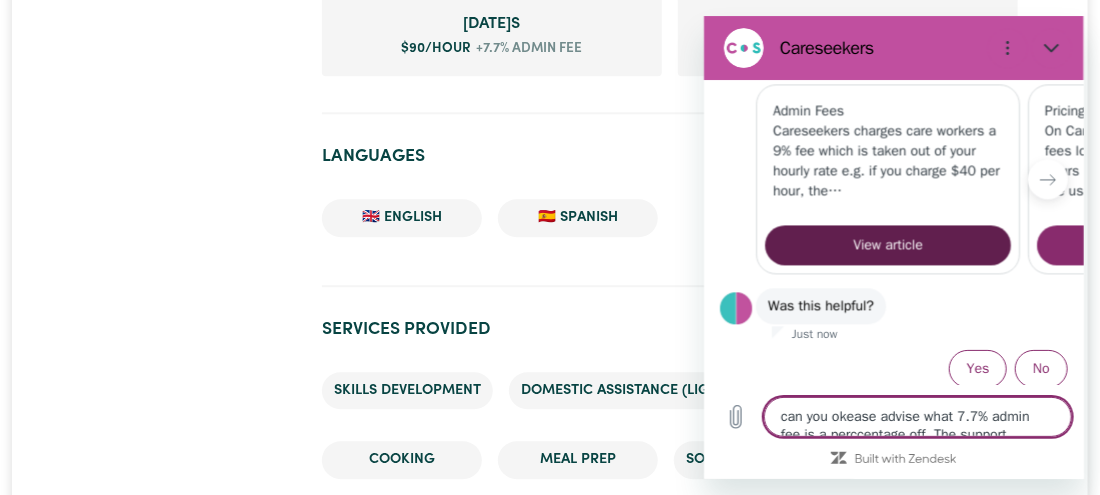click on "View article" at bounding box center (887, 245) 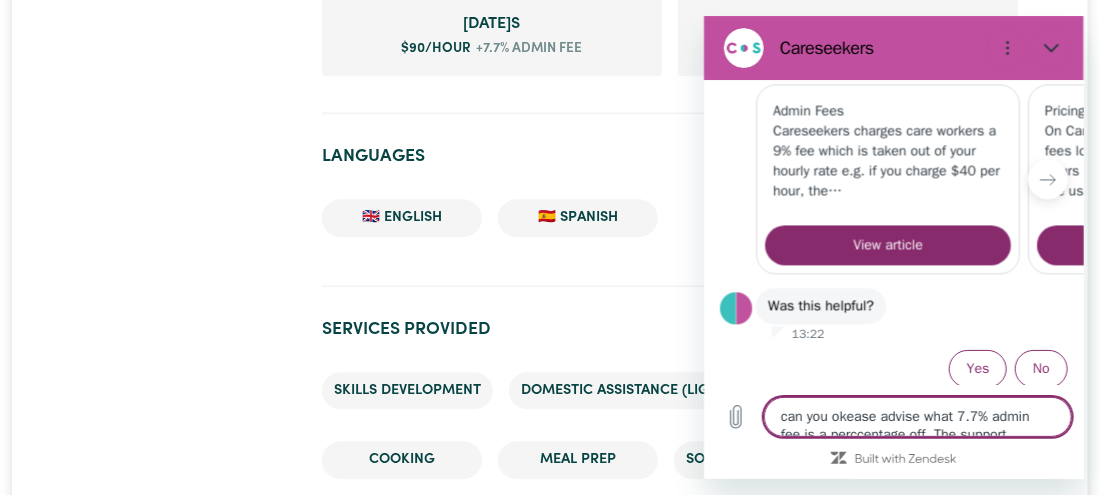 click on "can you okease advise what 7.7% admin fee is a perccentage off. The support workers rate or NDIS top fee chargable" at bounding box center (917, 417) 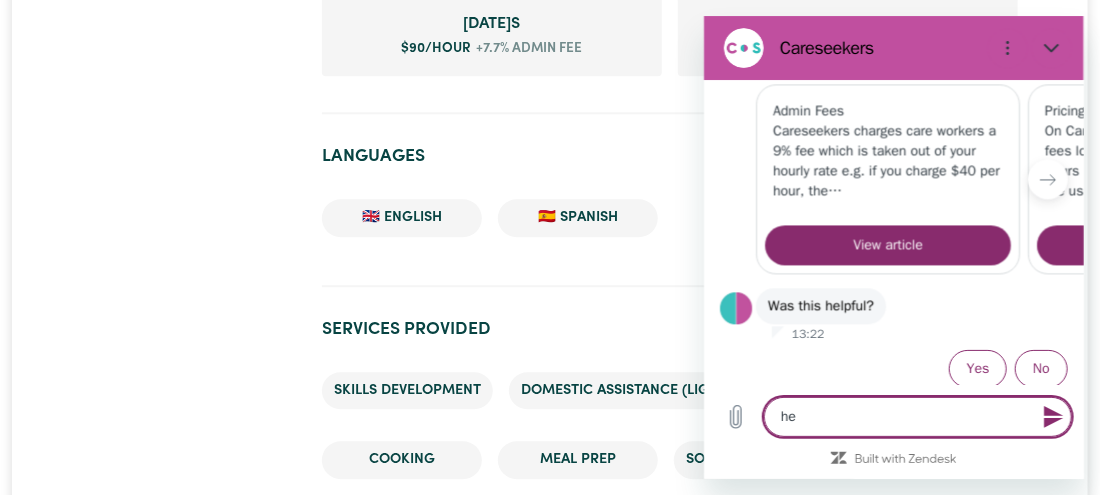 type on "h" 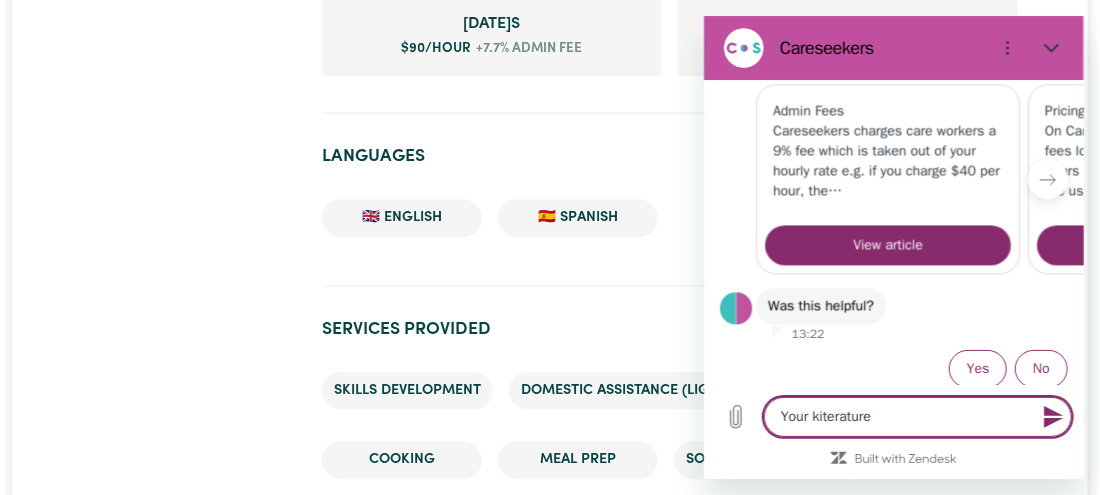 click on "Your kiterature" at bounding box center (917, 417) 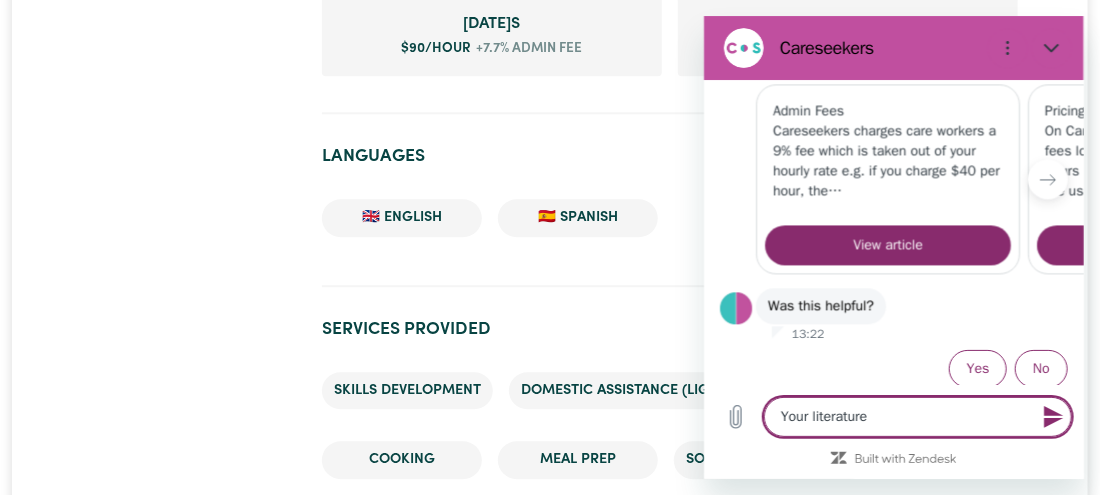 click on "Your literature" at bounding box center [917, 417] 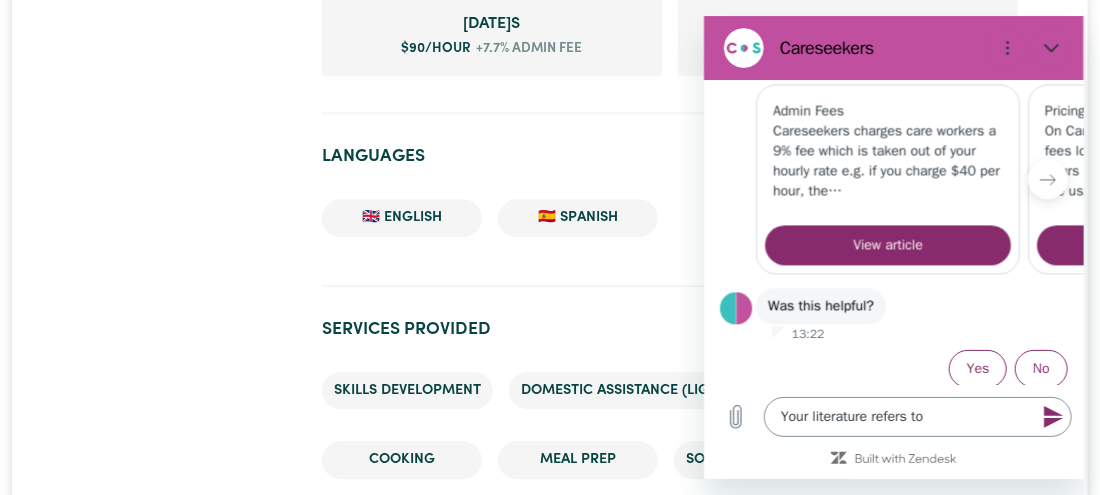 click on "Your literature refers to" at bounding box center (917, 417) 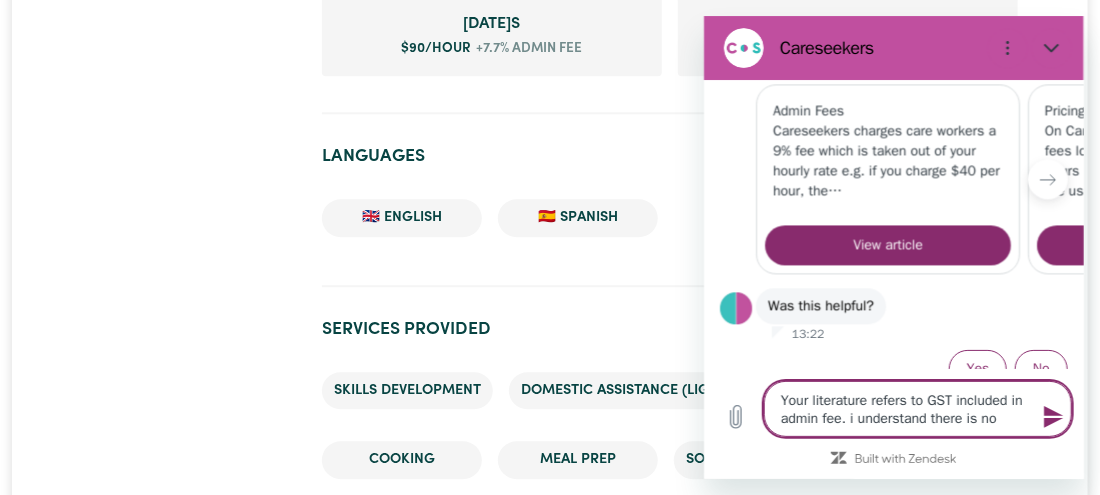 drag, startPoint x: 999, startPoint y: 417, endPoint x: 1787, endPoint y: 457, distance: 789.0146 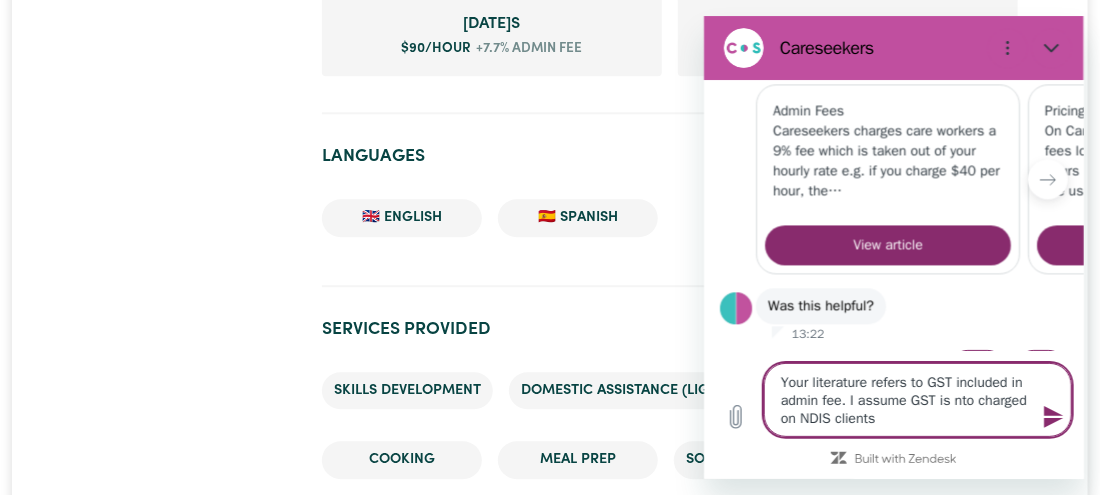 click on "Your literature refers to GST included in admin fee. I assume GST is nto charged on NDIS clients" at bounding box center (917, 400) 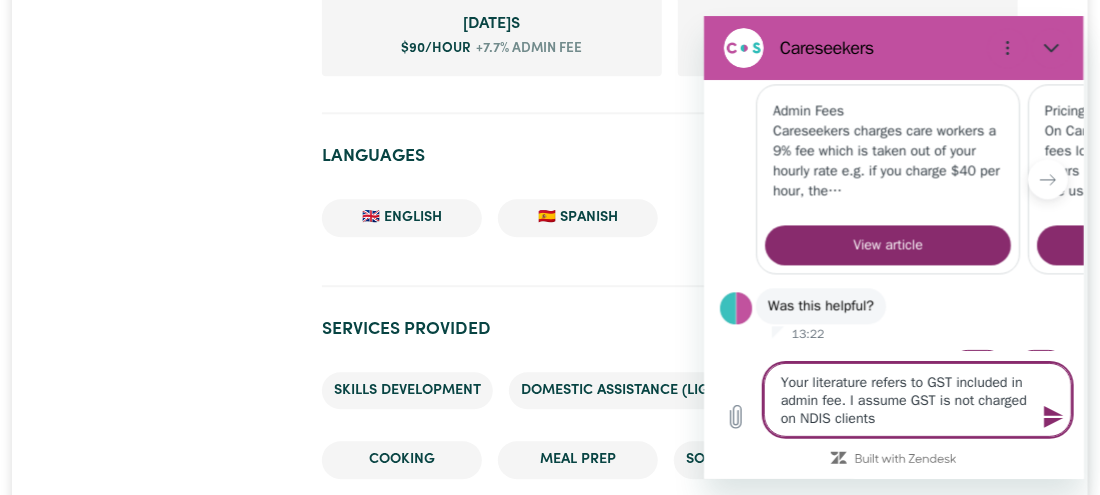 click on "Your literature refers to GST included in admin fee. I assume GST is not charged on NDIS clients" at bounding box center (917, 400) 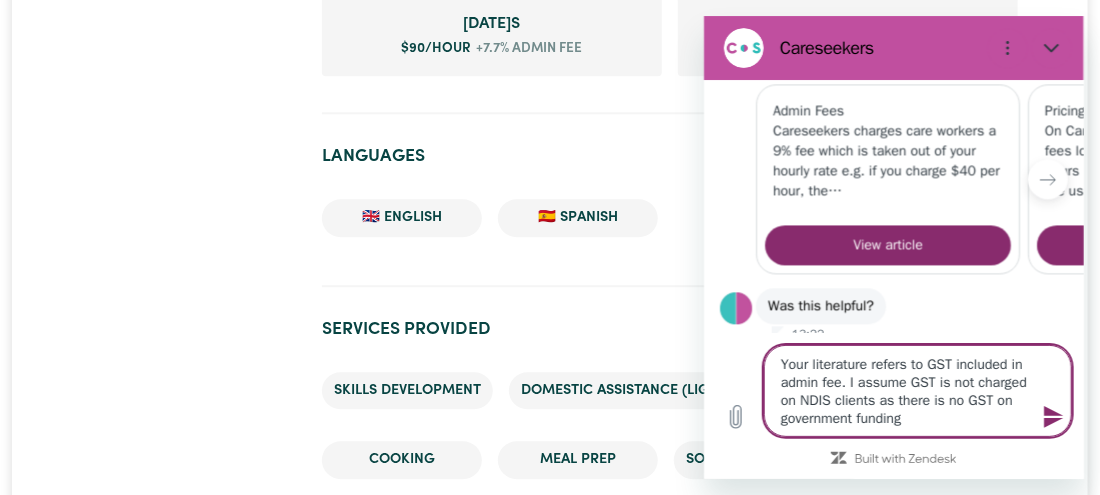type on "Your literature refers to GST included in admin fee. I assume GST is not charged on NDIS clients as there is no GST on government funding" 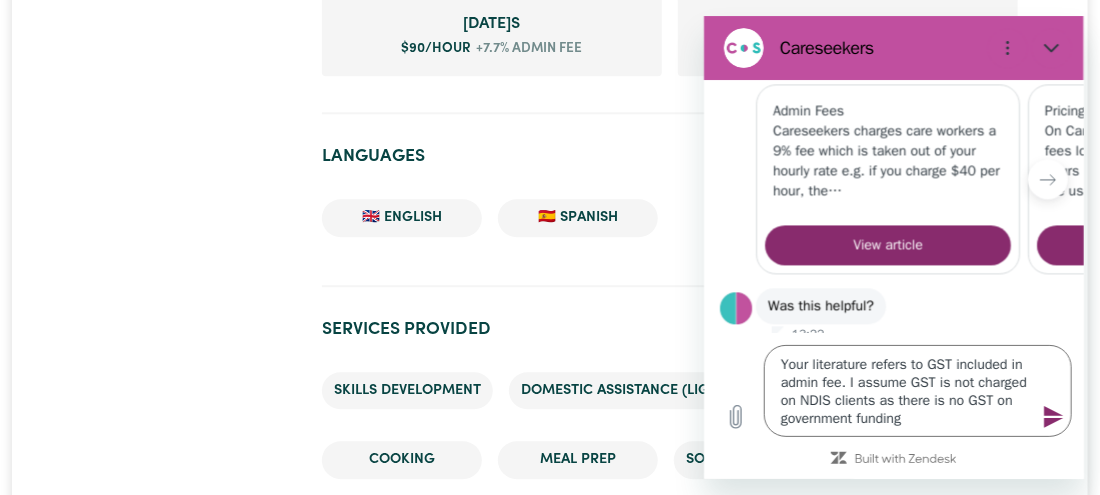 click 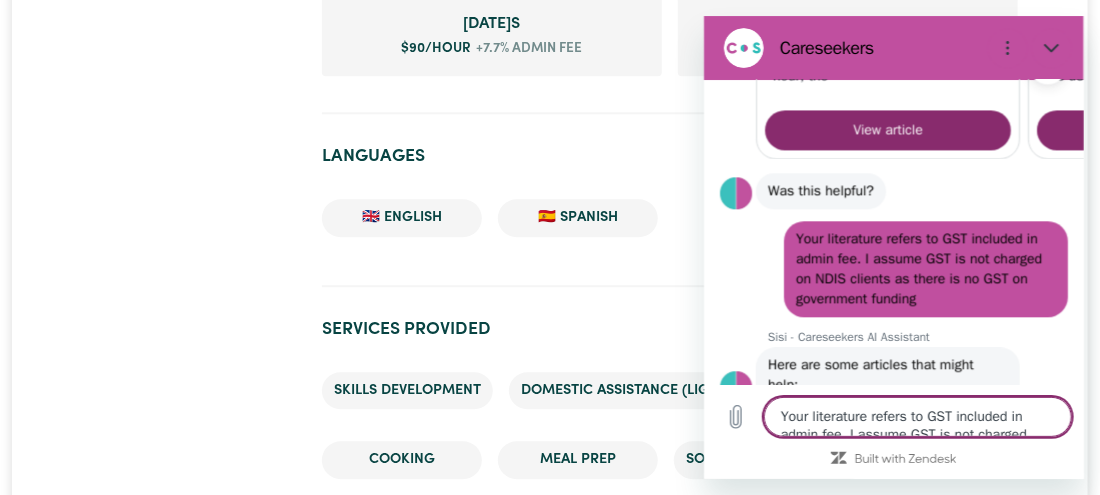 scroll, scrollTop: 1668, scrollLeft: 0, axis: vertical 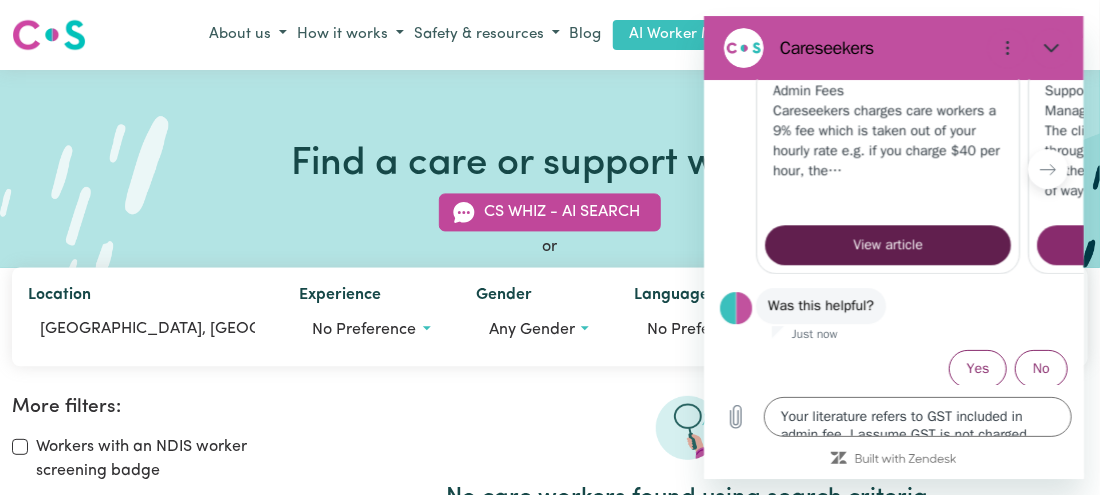 click on "View article" at bounding box center (887, 245) 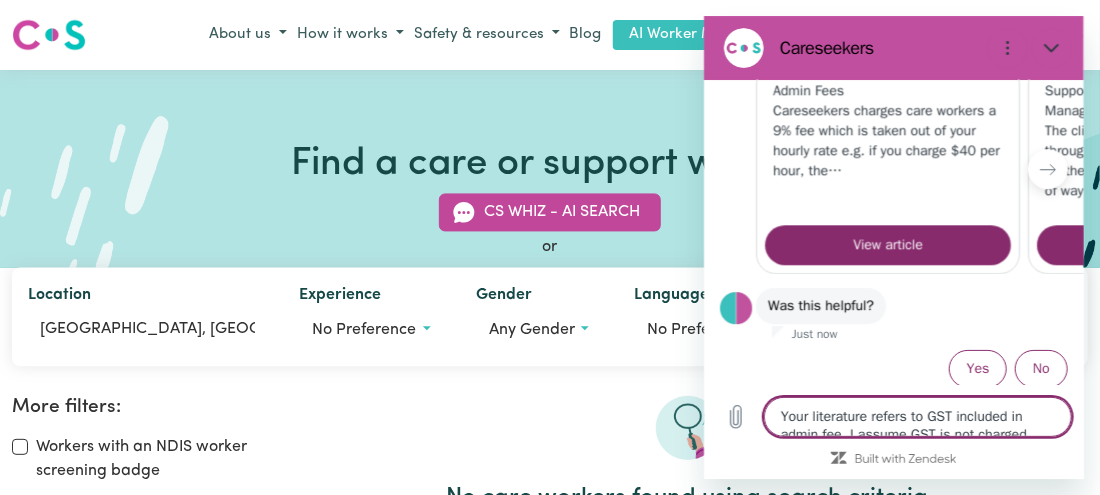 click on "Your literature refers to GST included in admin fee. I assume GST is not charged on NDIS clients as there is no GST on government funding" at bounding box center (917, 417) 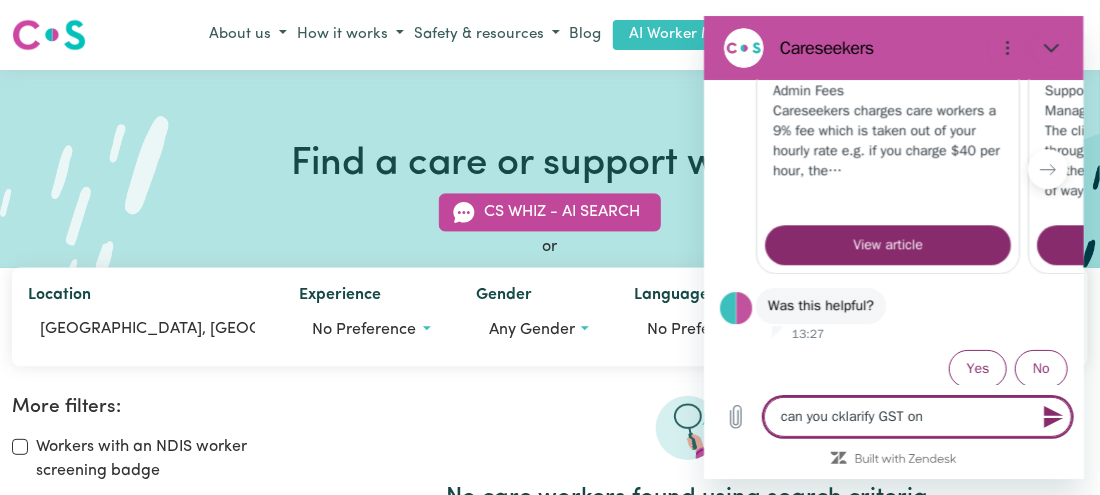 click on "can you cklarify GST on" at bounding box center [917, 417] 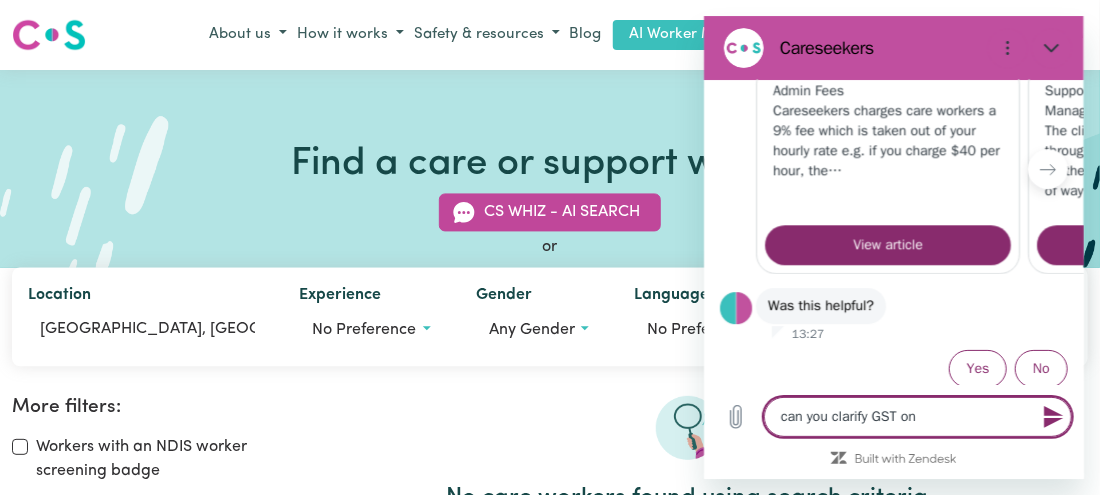 click on "can you clarify GST on" at bounding box center (917, 417) 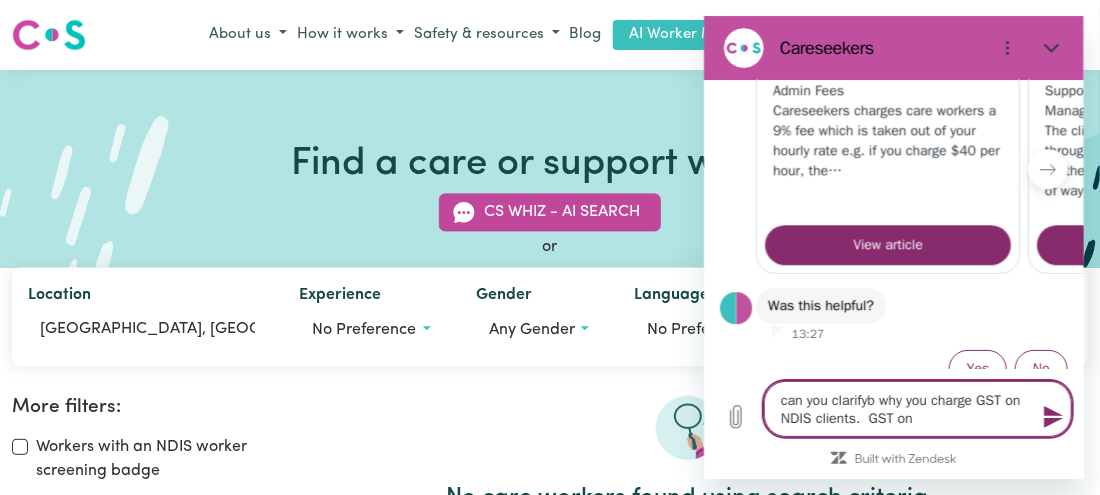 click on "can you clarifyb why you charge GST on NDIS clients.  GST on" at bounding box center (917, 409) 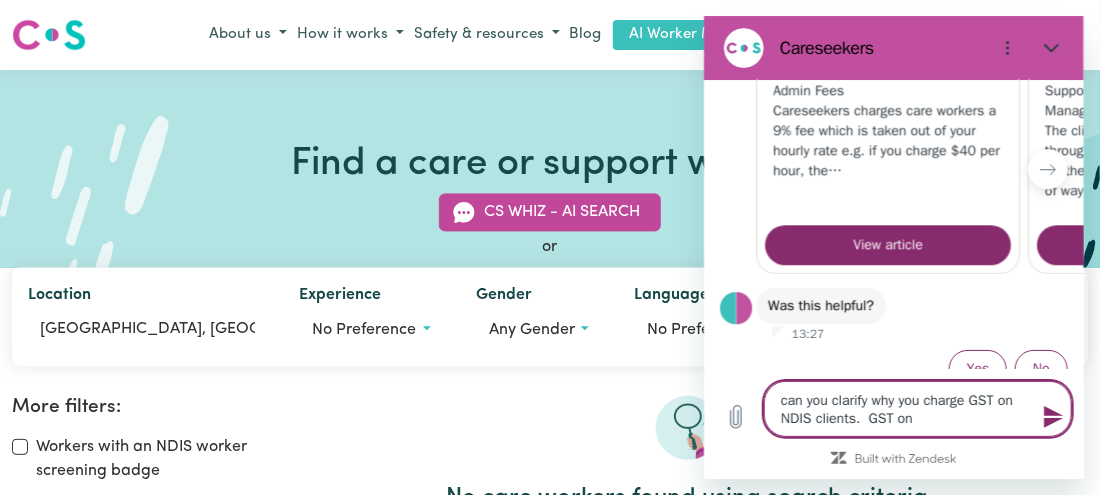 click on "can you clarify why you charge GST on NDIS clients.  GST on" at bounding box center [917, 409] 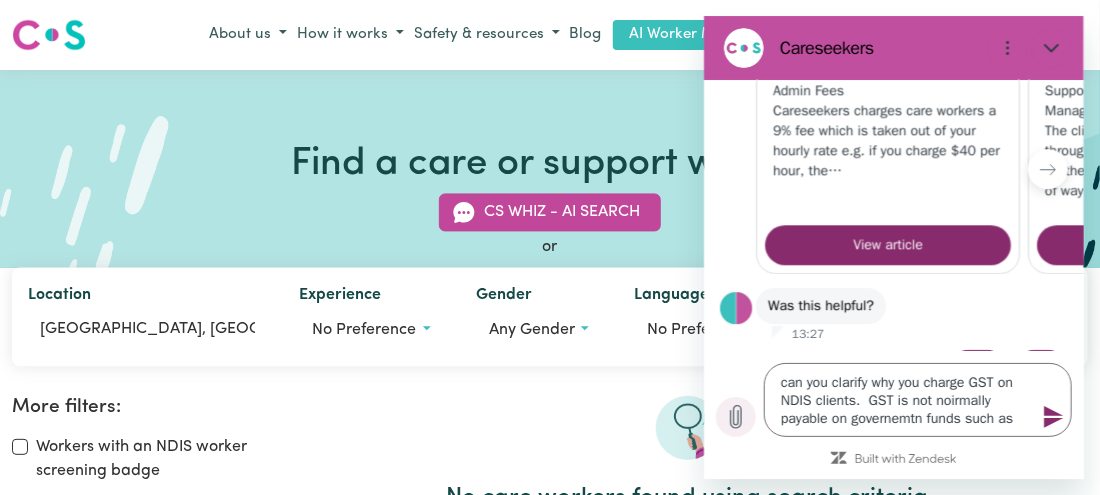 click at bounding box center (735, 417) 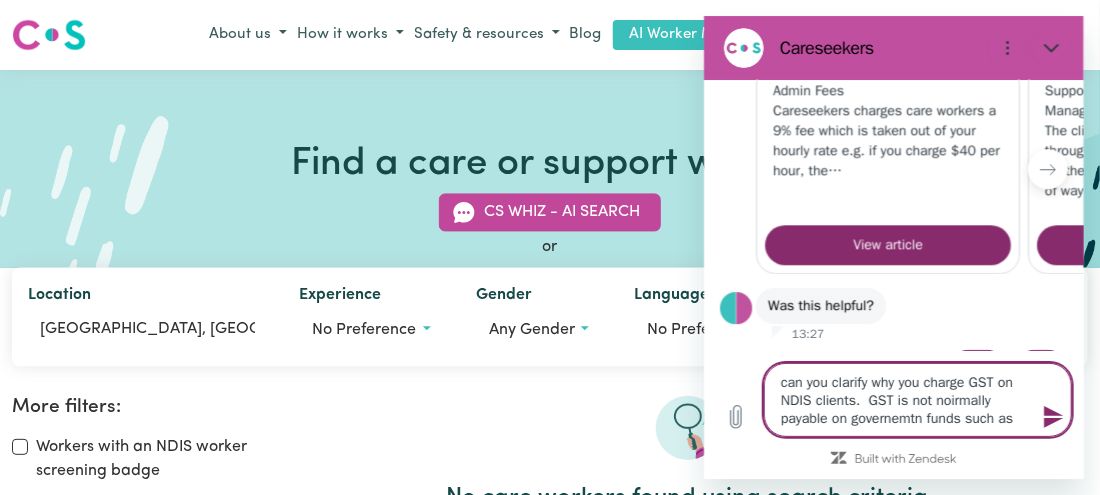 click on "can you clarify why you charge GST on NDIS clients.  GST is not noirmally payable on governemtn funds such as" at bounding box center (917, 400) 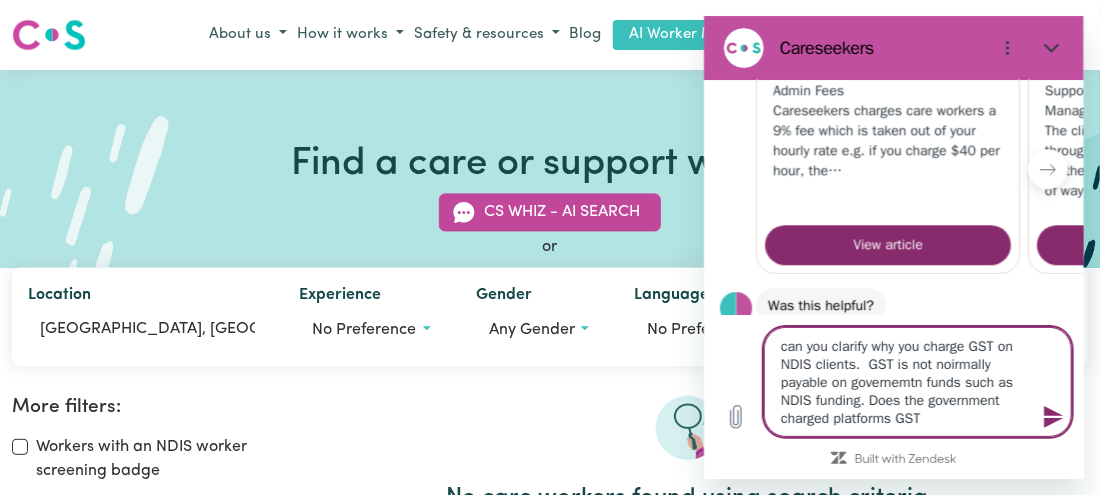 type on "can you clarify why you charge GST on NDIS clients.  GST is not noirmally payable on governemtn funds such as NDIS funding. Does the government charged platforms GST" 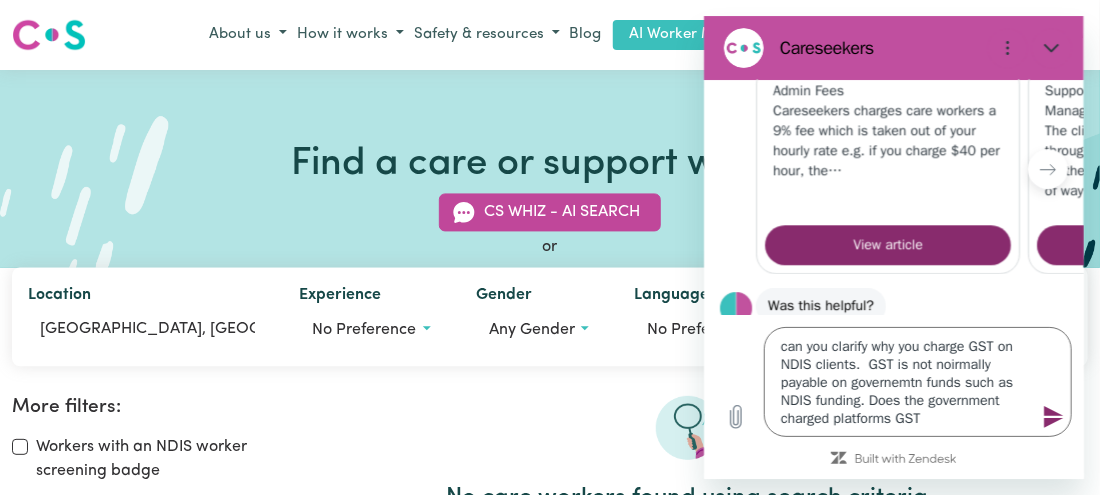 click 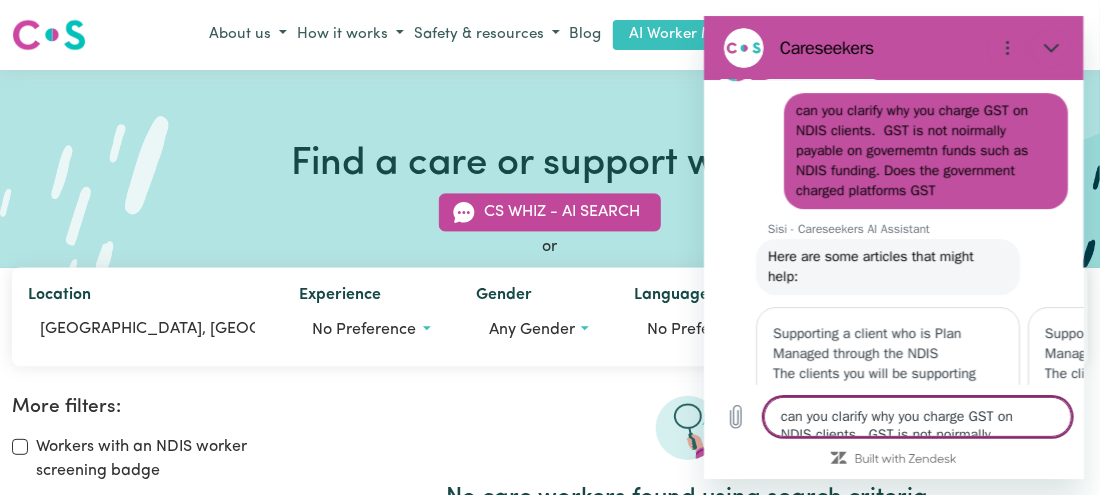 scroll, scrollTop: 2357, scrollLeft: 0, axis: vertical 